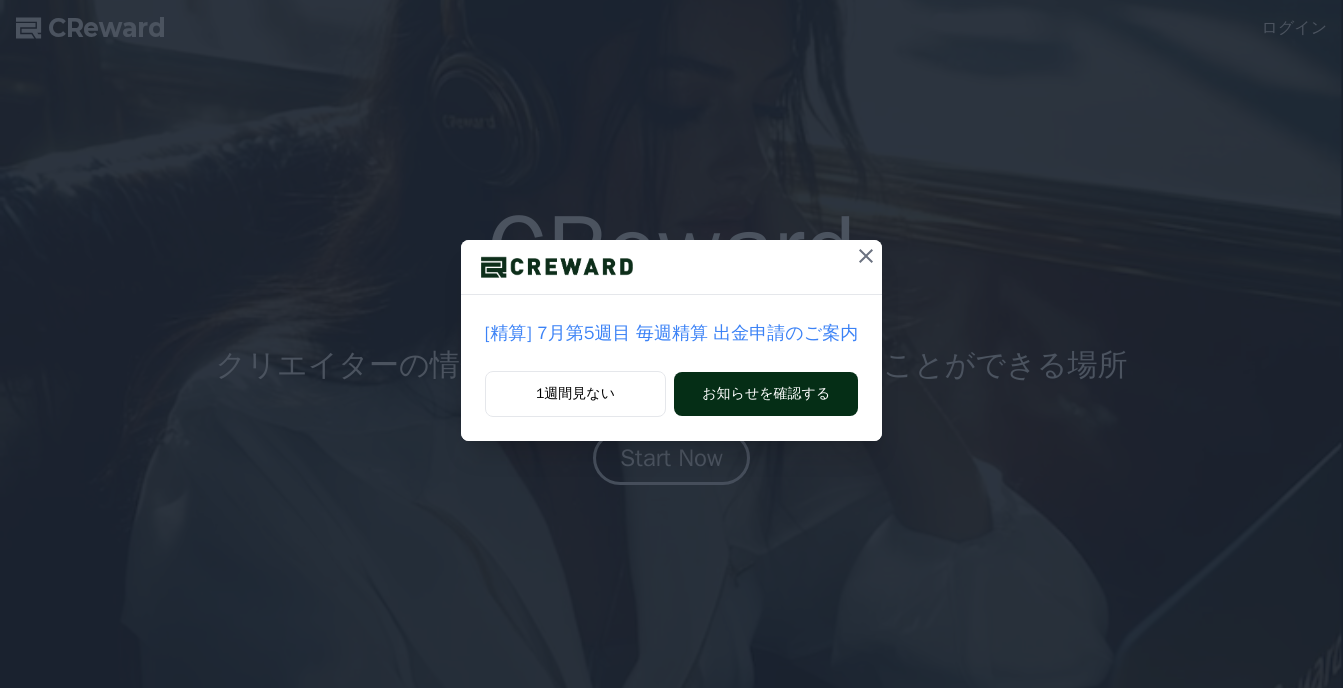scroll, scrollTop: 0, scrollLeft: 0, axis: both 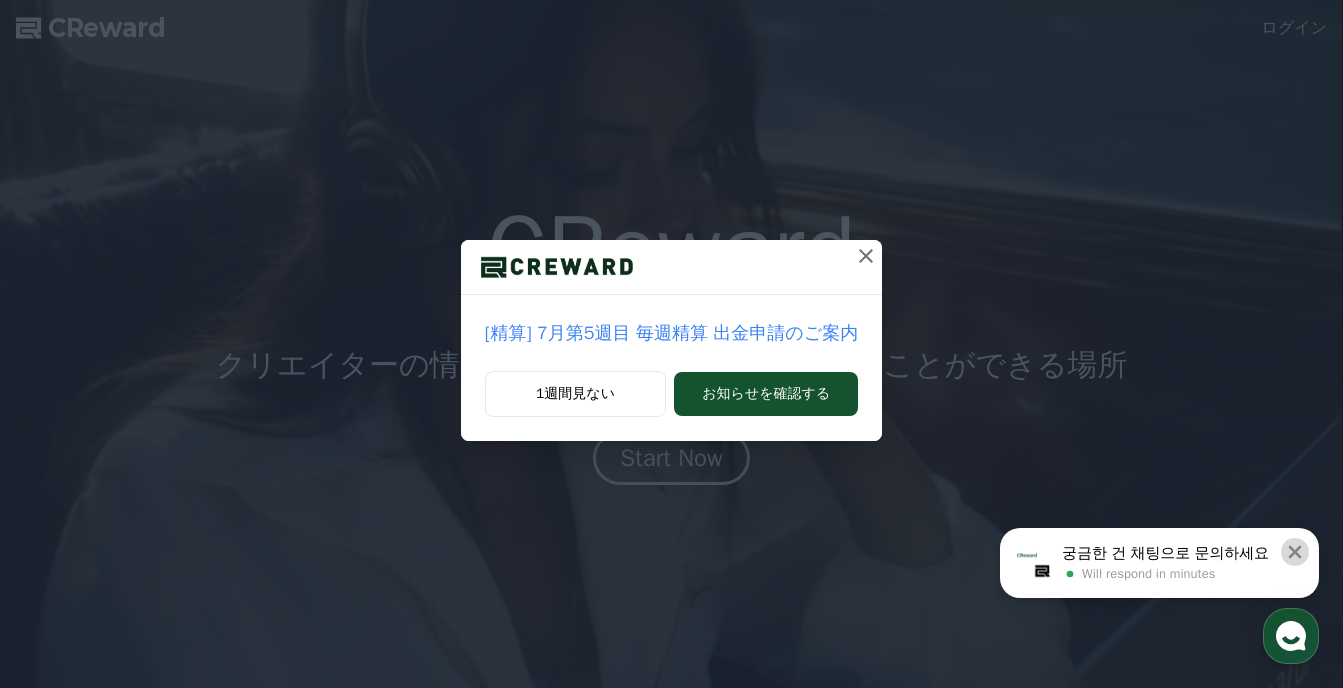 click 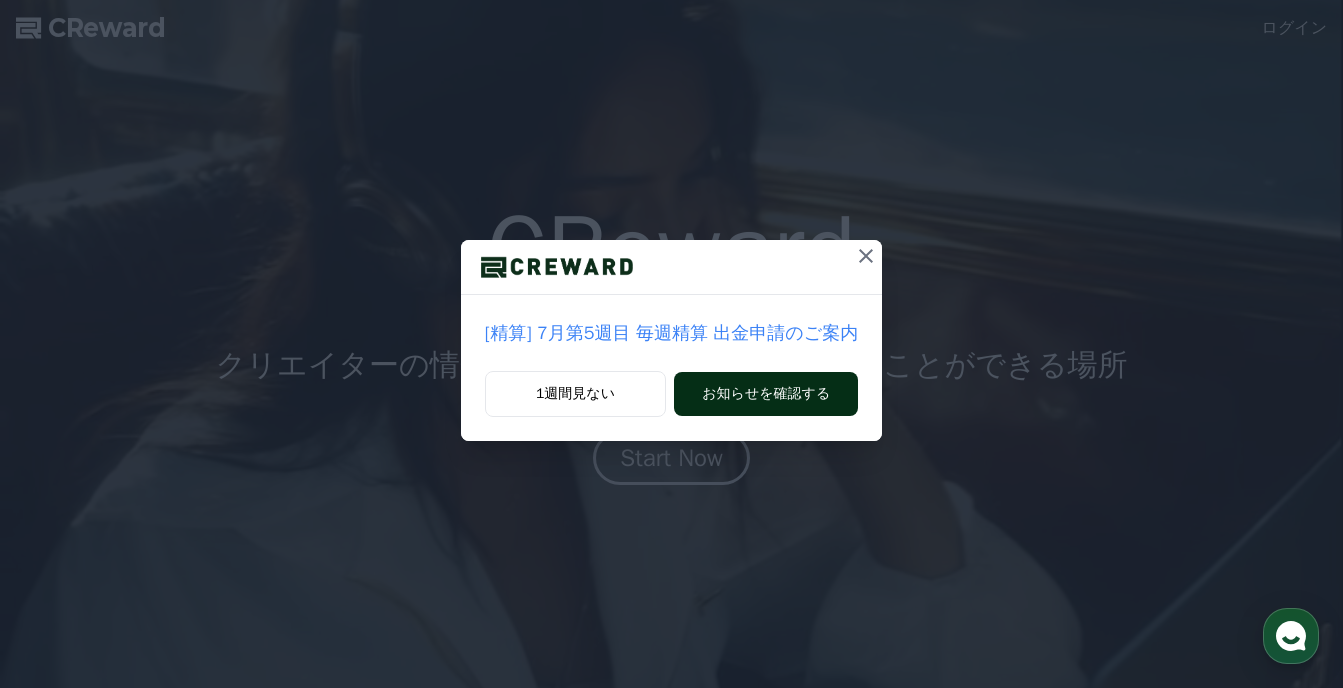 click on "お知らせを確認する" at bounding box center (766, 394) 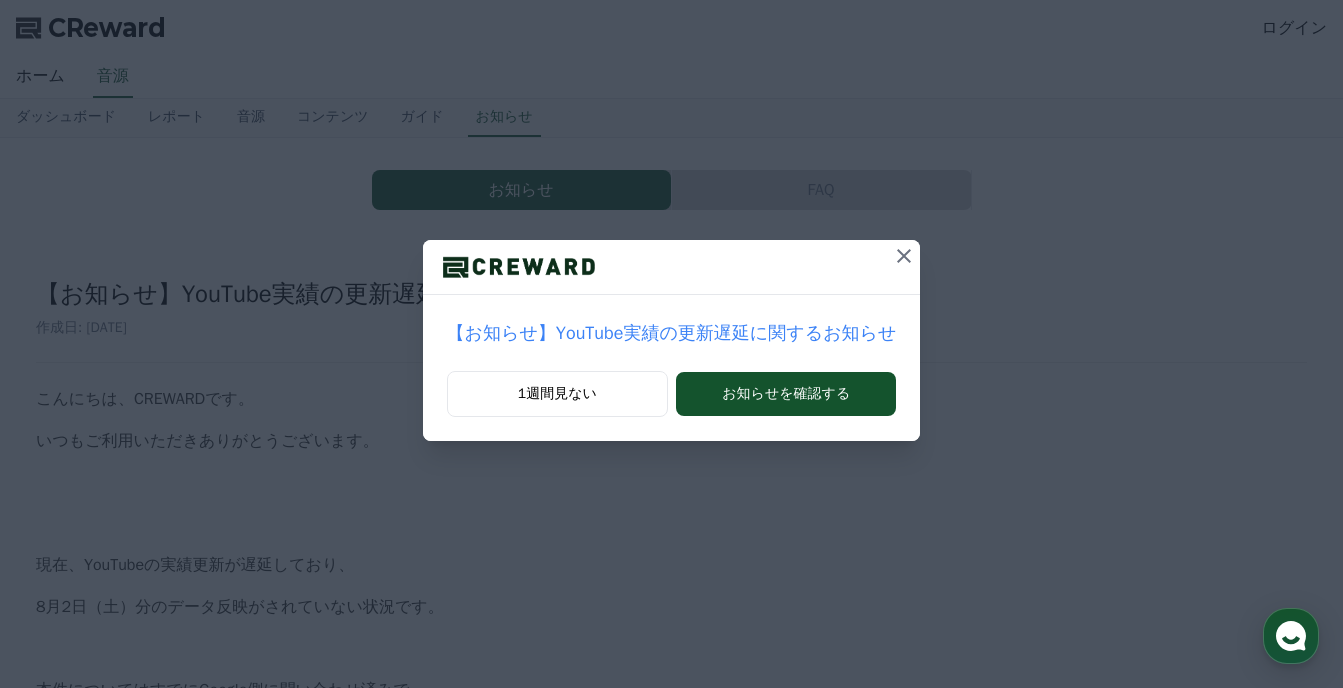 scroll, scrollTop: 0, scrollLeft: 0, axis: both 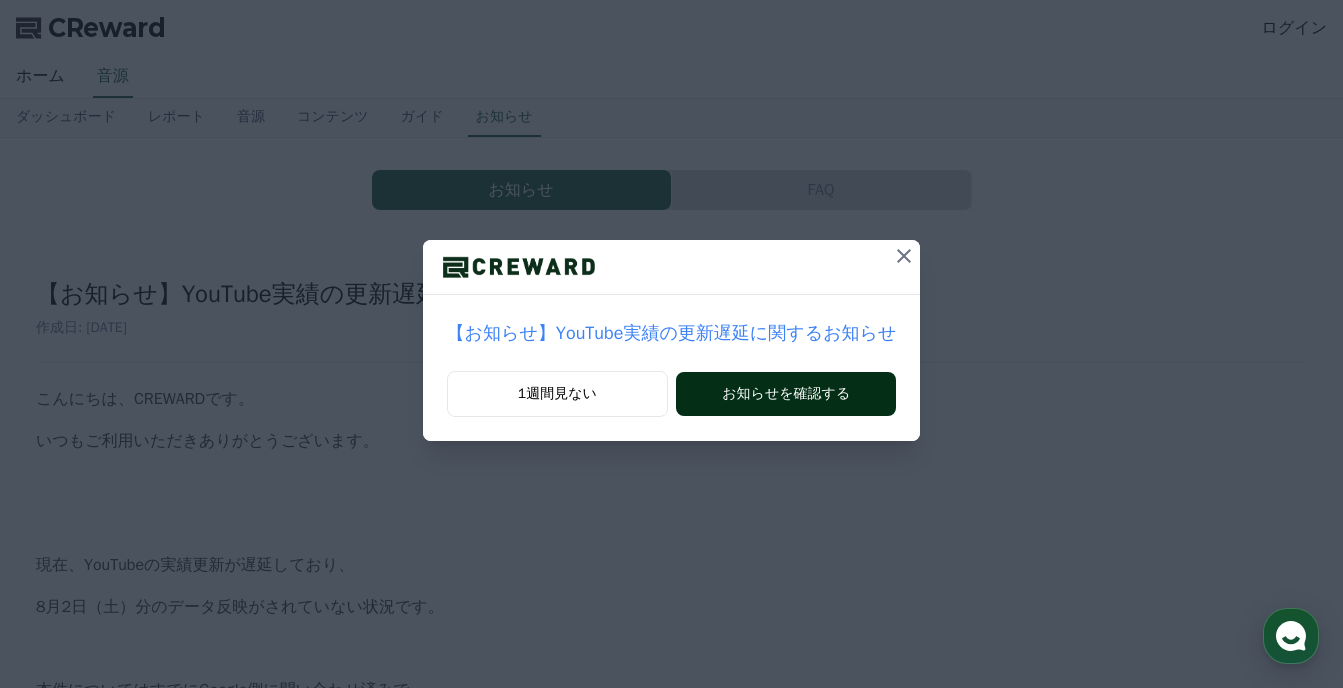 click on "お知らせを確認する" at bounding box center (786, 394) 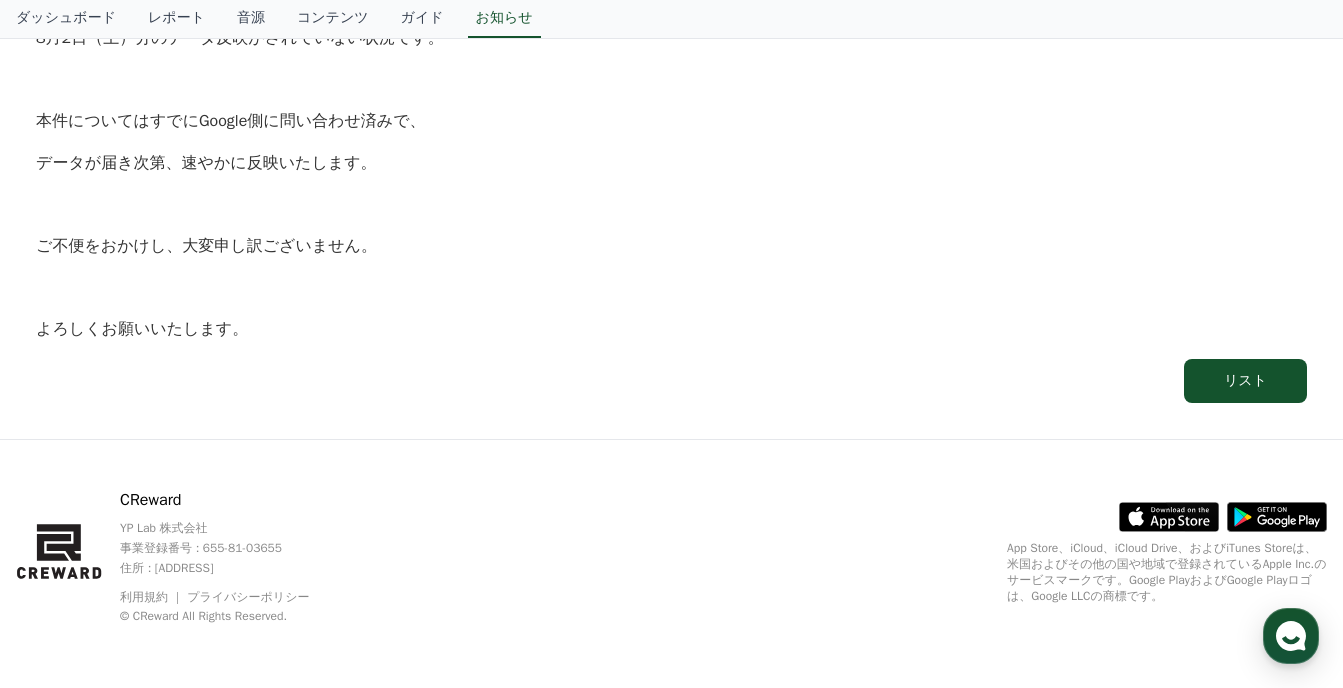 scroll, scrollTop: 0, scrollLeft: 0, axis: both 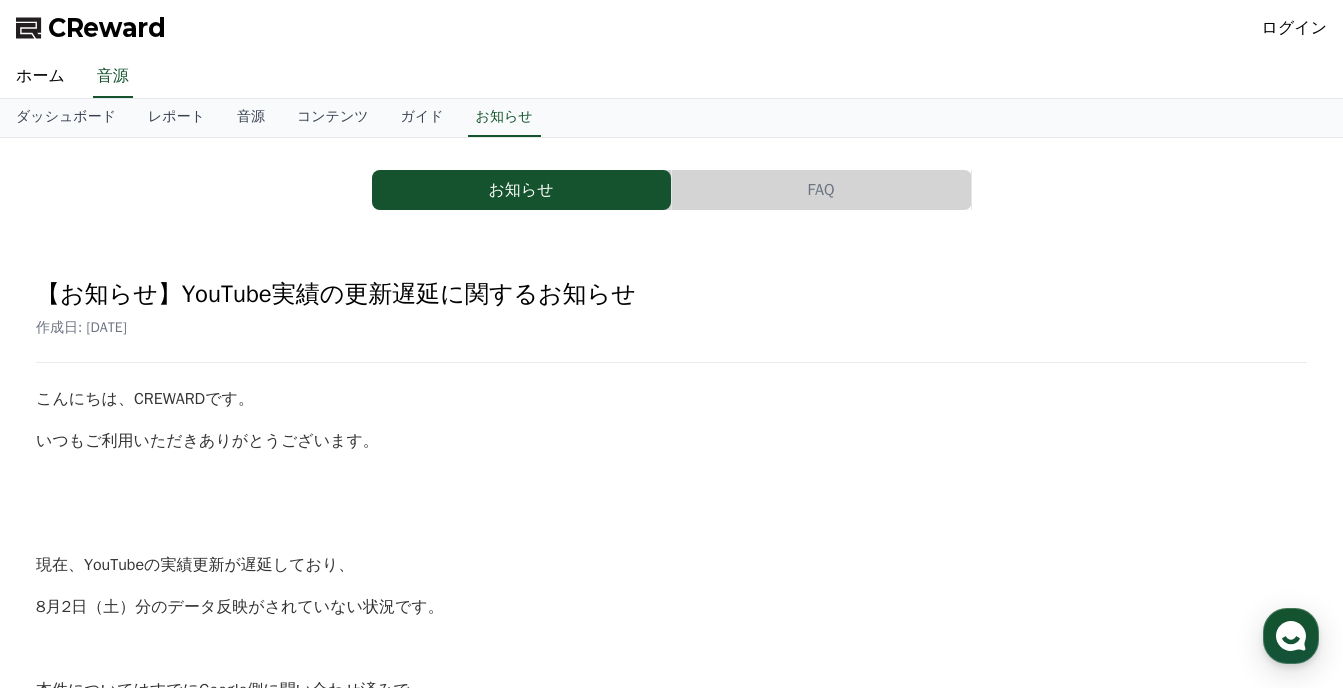 click on "CReward" at bounding box center (107, 28) 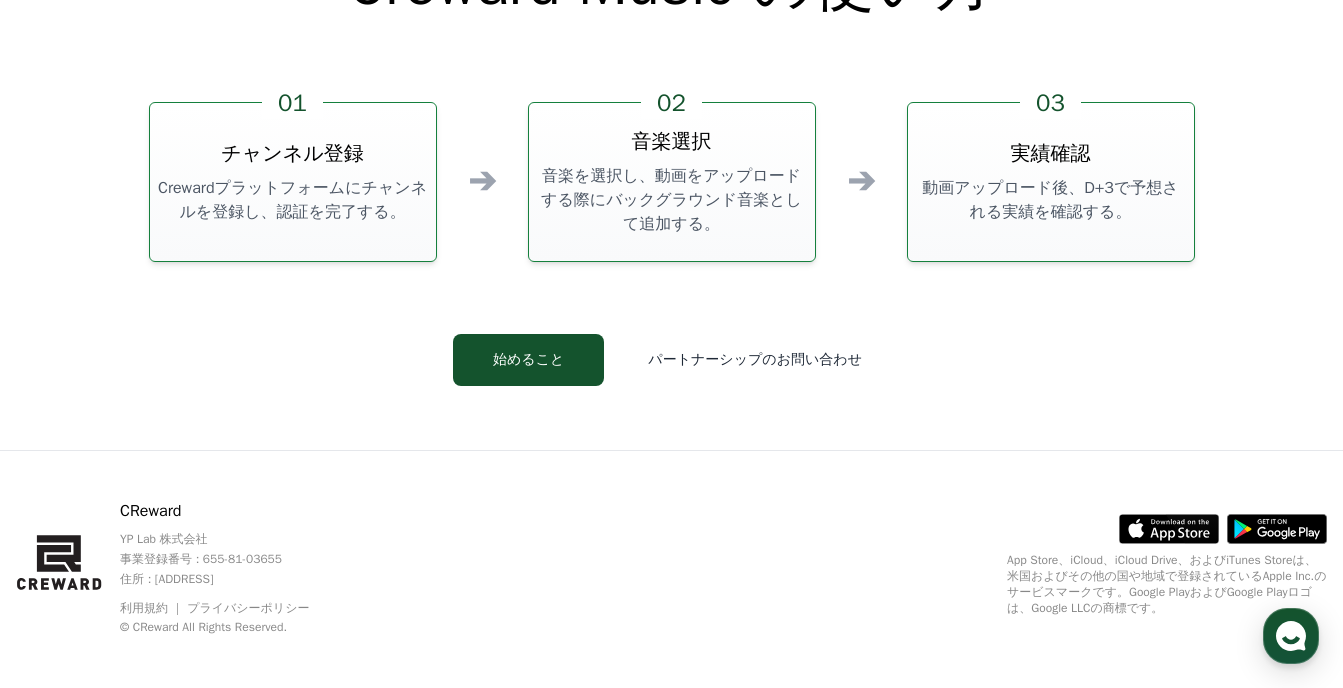 scroll, scrollTop: 5418, scrollLeft: 0, axis: vertical 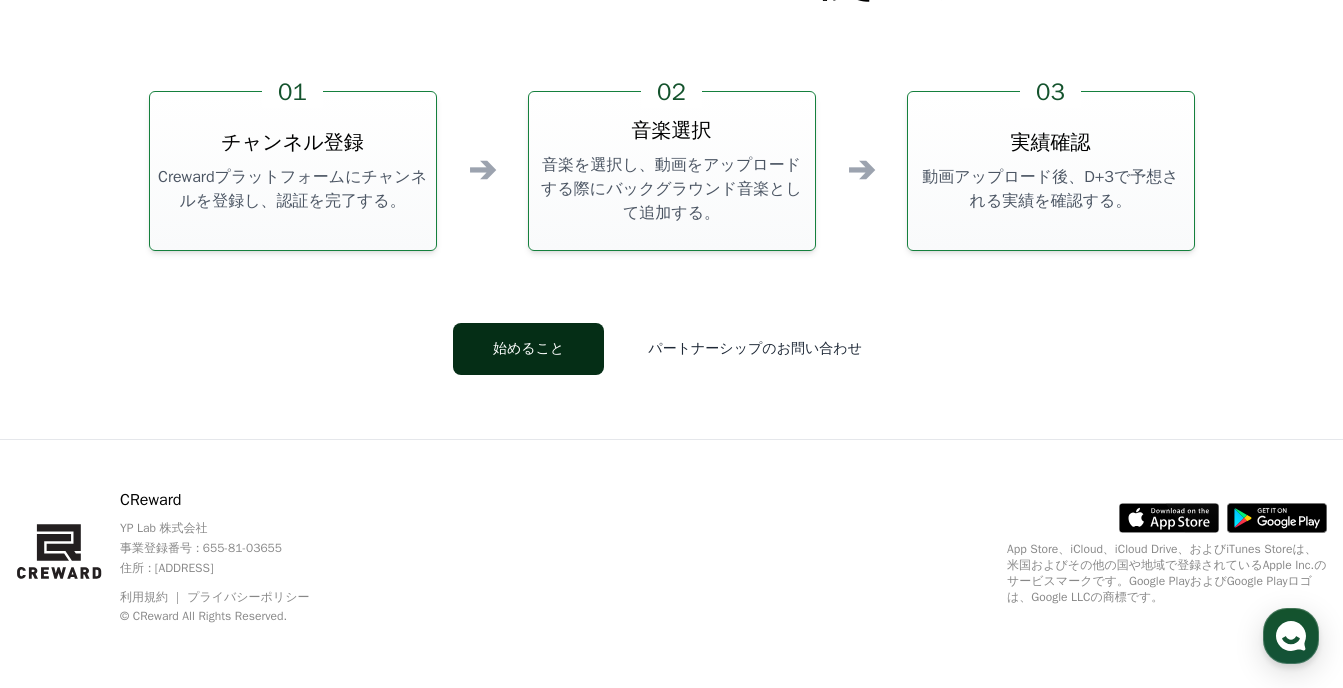 click on "始めること" at bounding box center (528, 349) 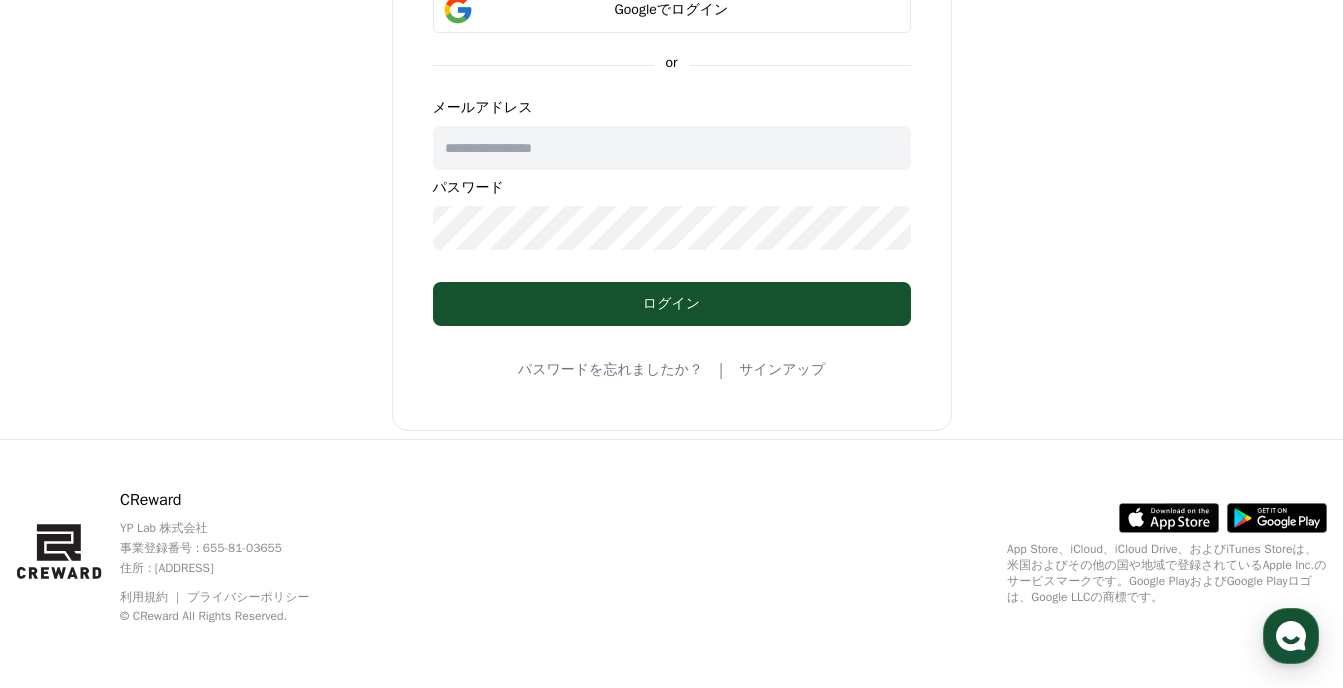 scroll, scrollTop: 0, scrollLeft: 0, axis: both 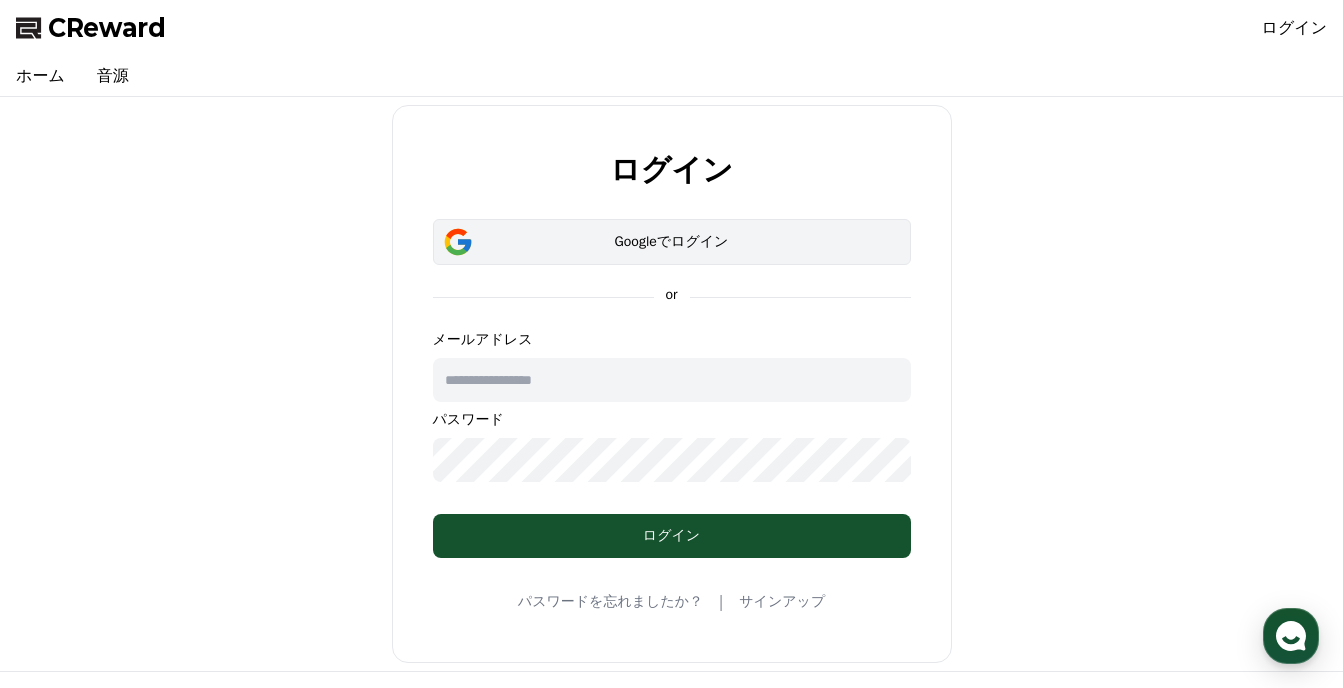 click on "Googleでログイン" at bounding box center (672, 242) 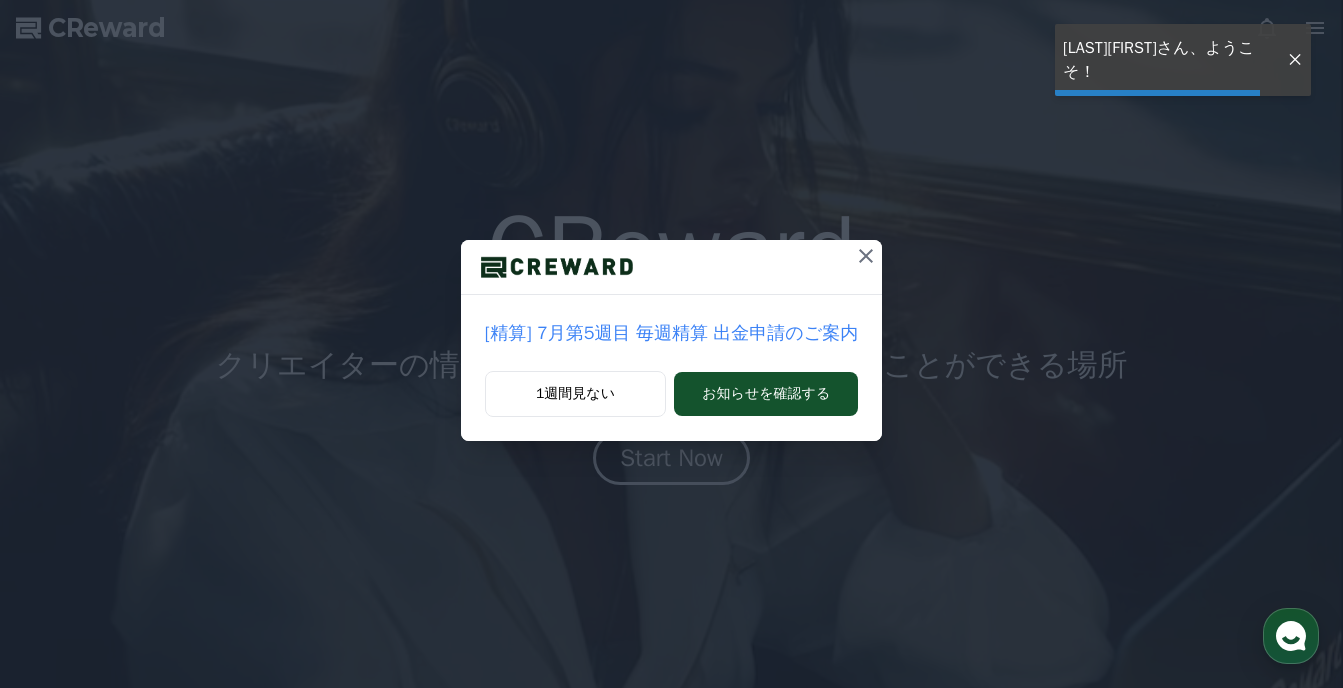 scroll, scrollTop: 0, scrollLeft: 0, axis: both 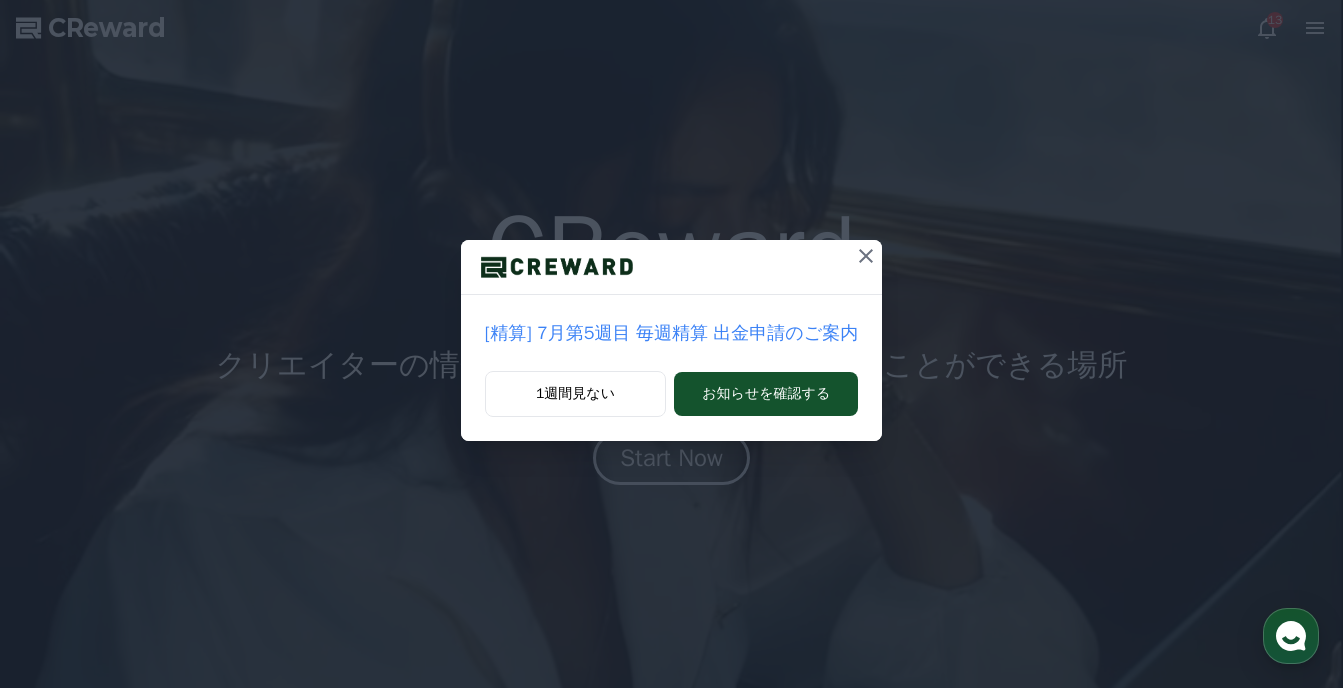 click 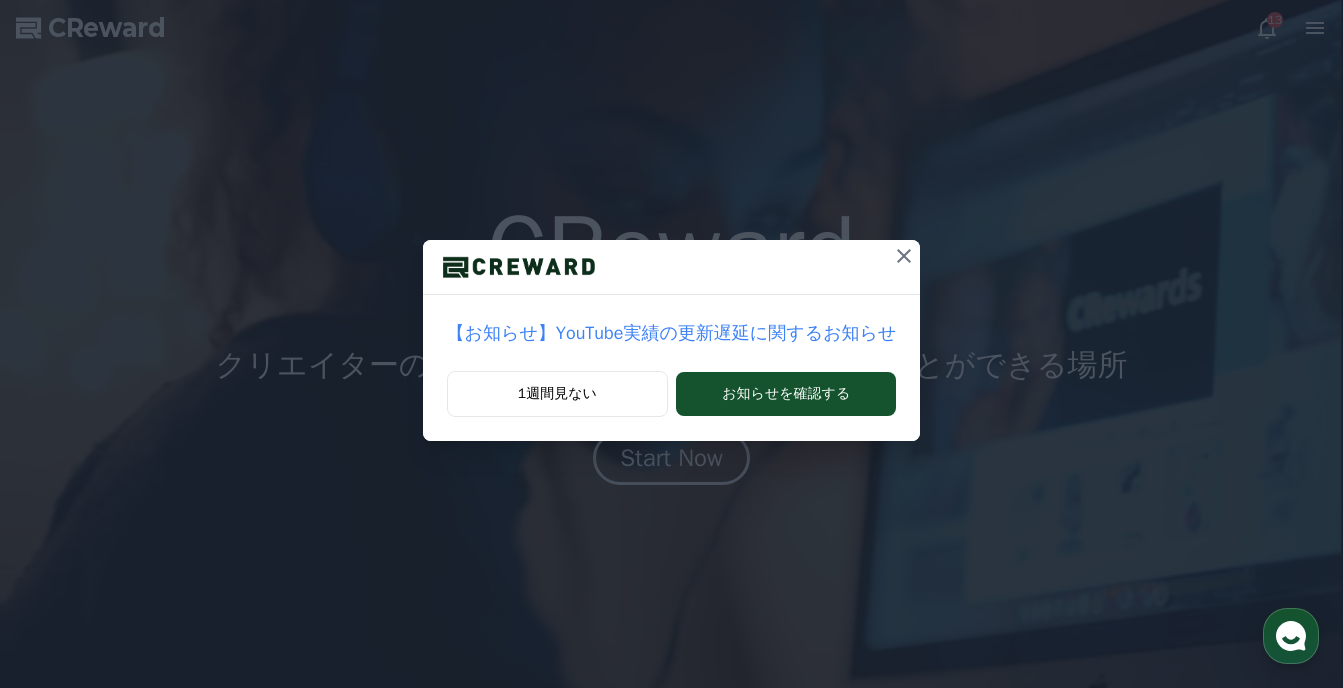 click at bounding box center (904, 256) 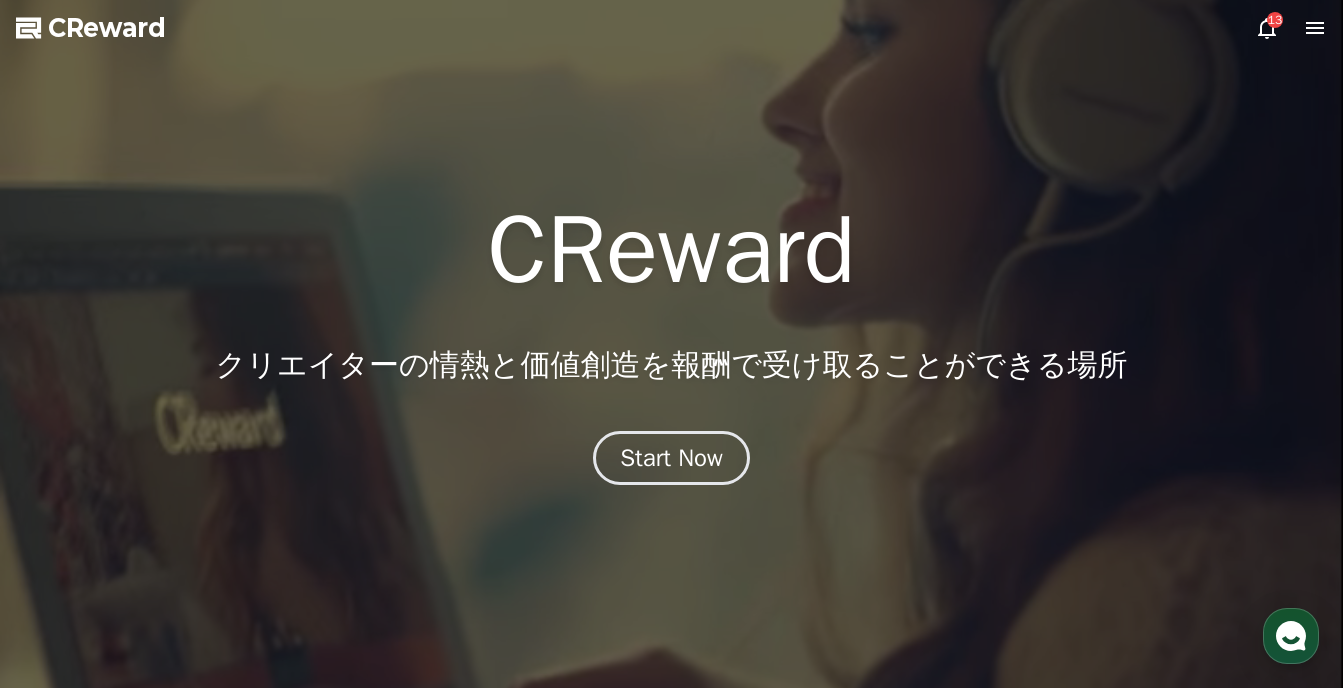 click 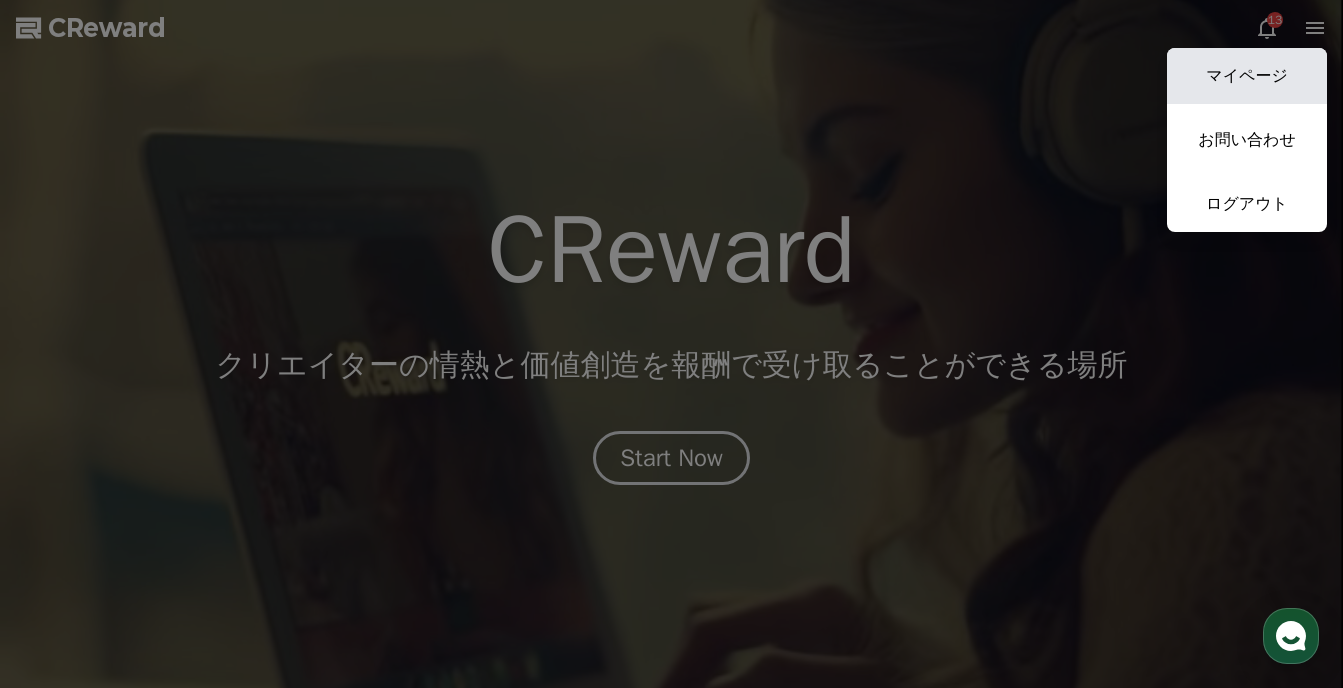 click on "マイページ" at bounding box center (1247, 76) 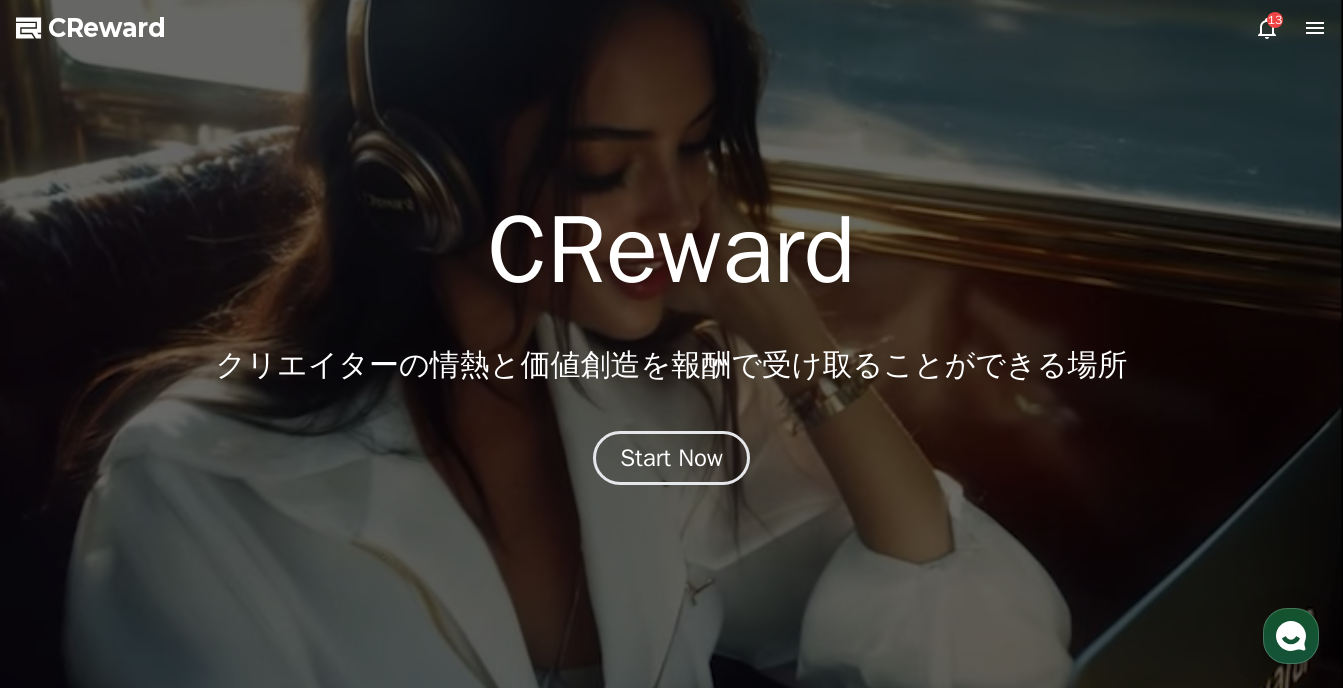 click at bounding box center [671, 344] 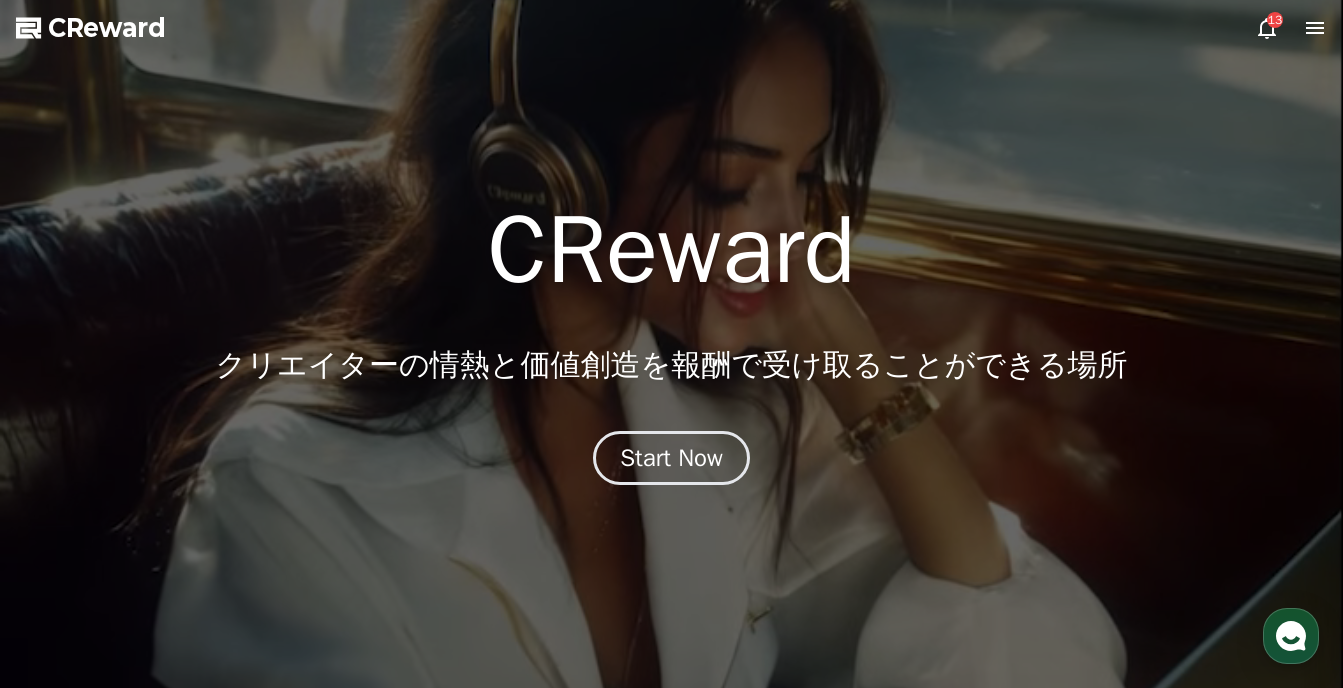 click at bounding box center (671, 344) 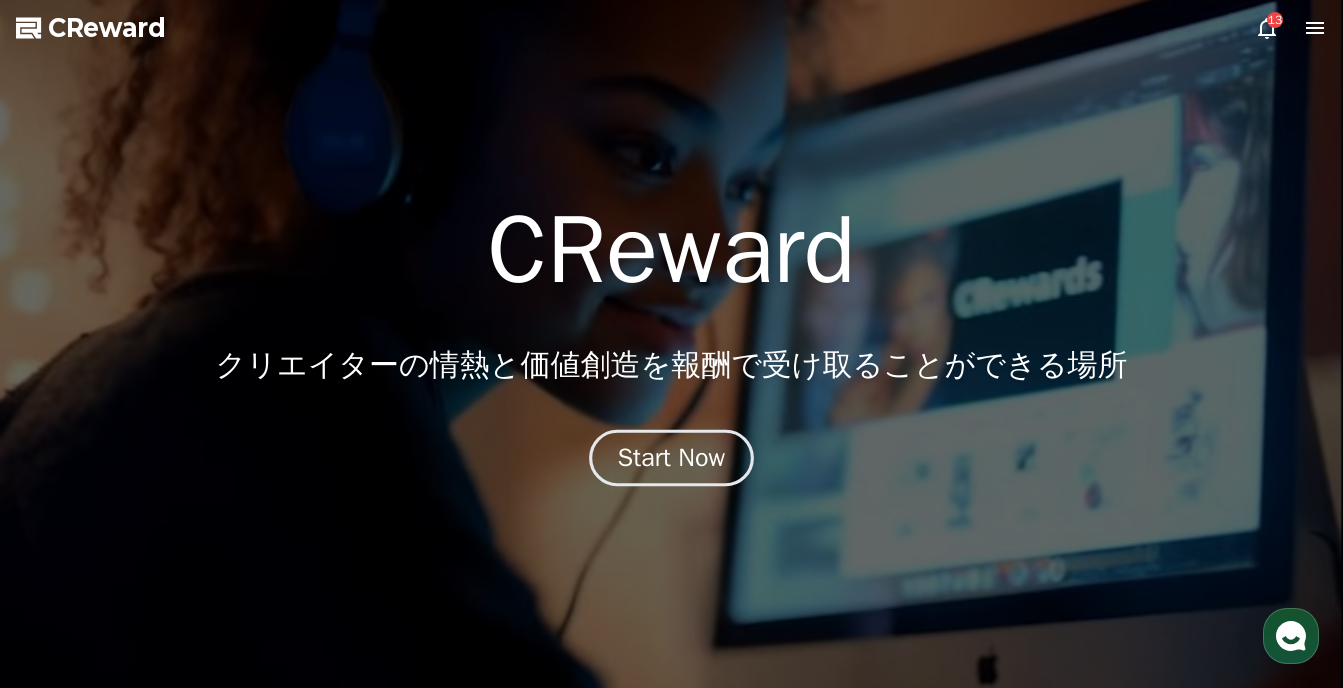 click on "Start Now" at bounding box center [672, 458] 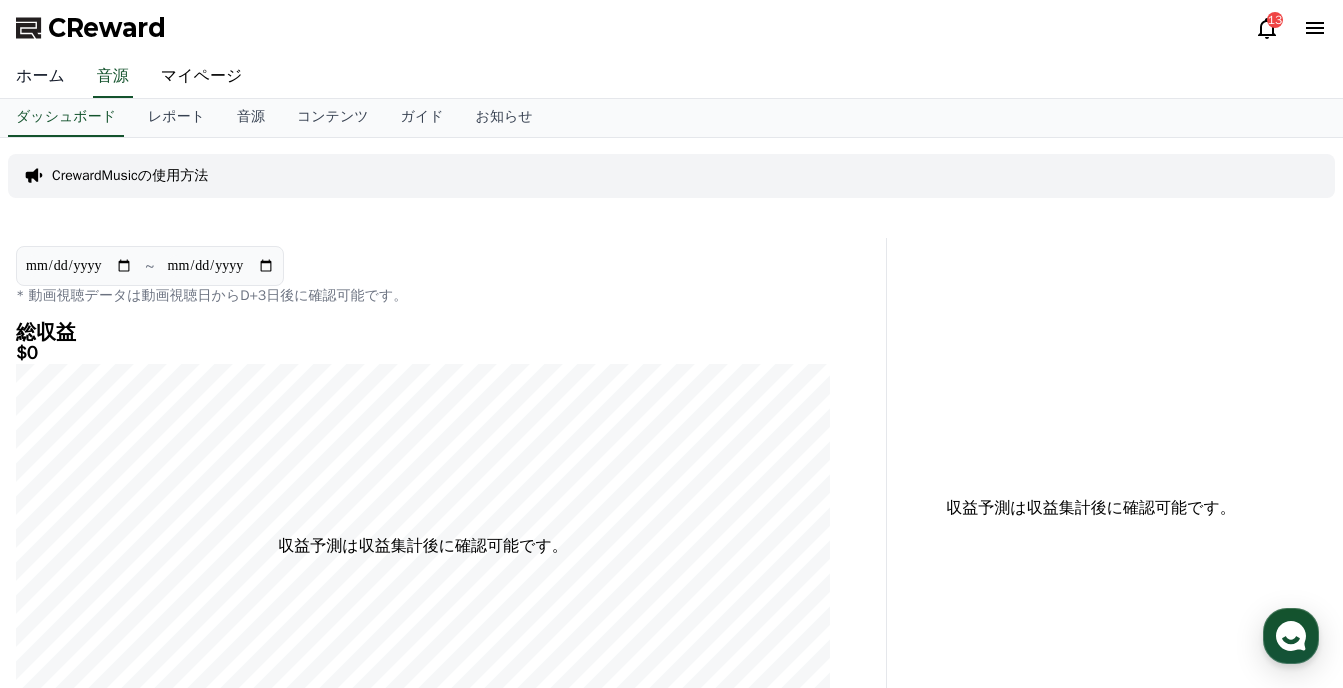 click on "ホーム" at bounding box center [40, 77] 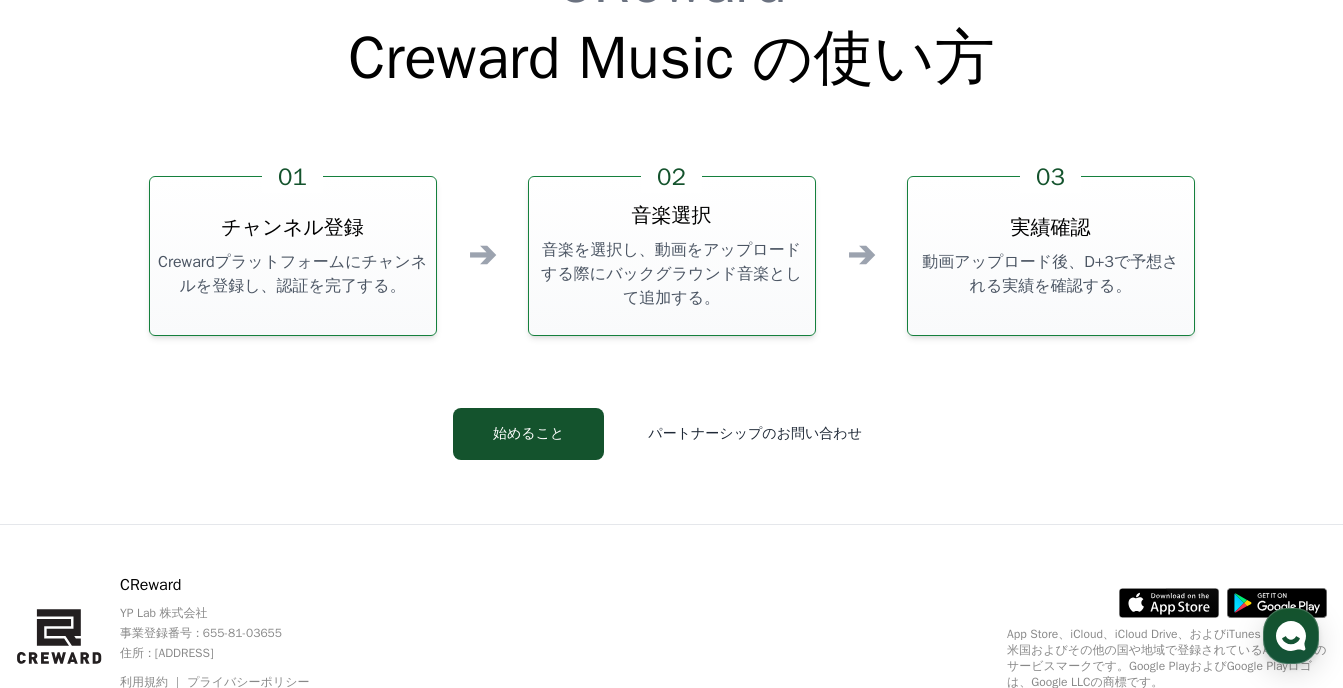 scroll, scrollTop: 5418, scrollLeft: 0, axis: vertical 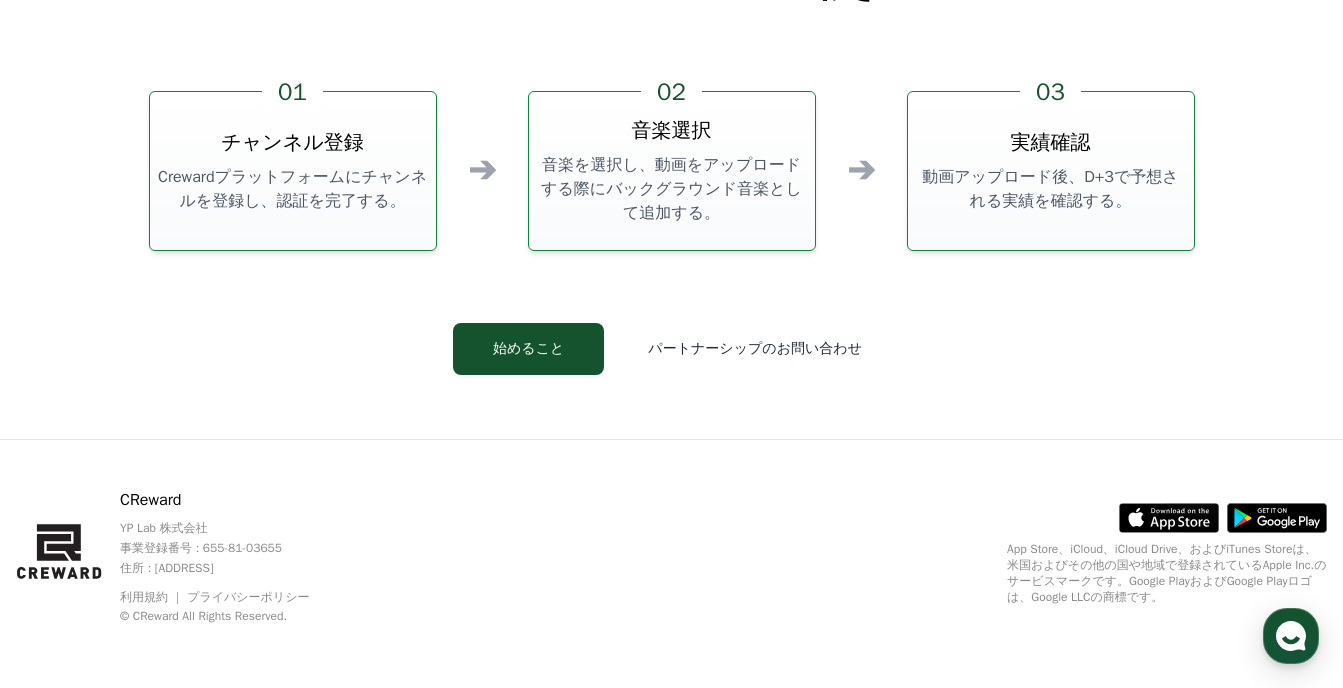 drag, startPoint x: 305, startPoint y: 191, endPoint x: 558, endPoint y: 199, distance: 253.12645 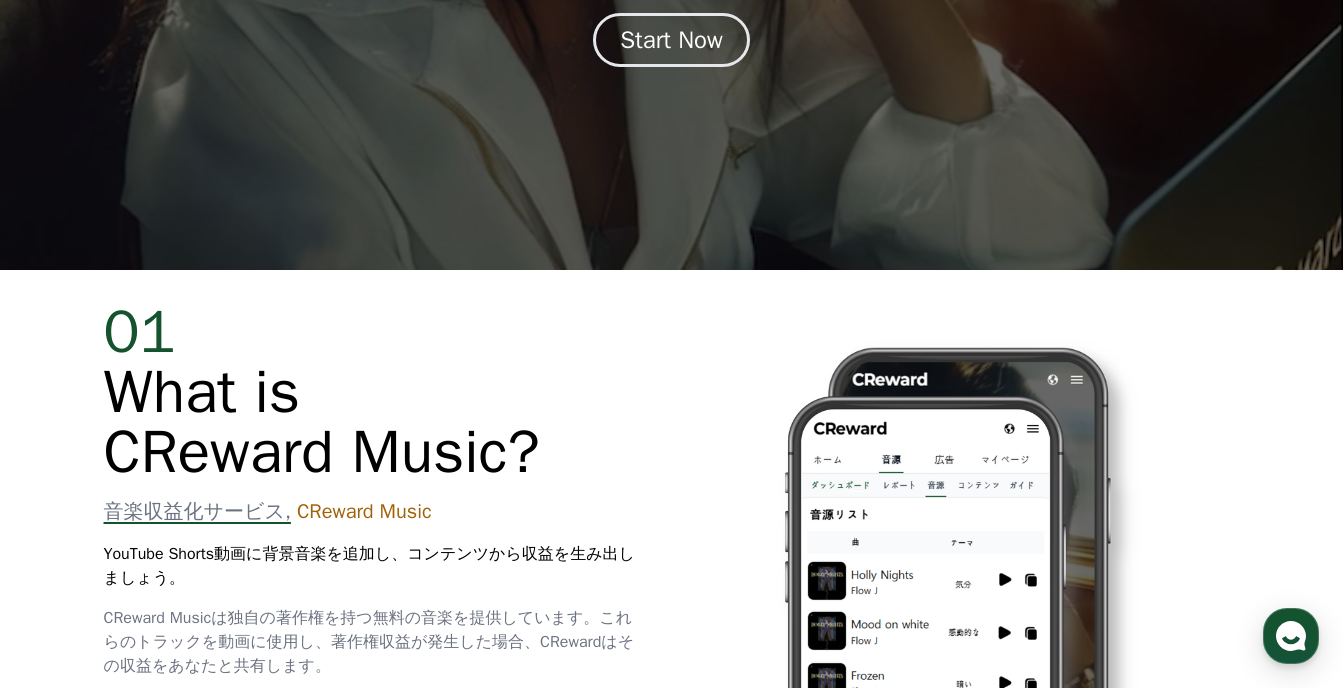 scroll, scrollTop: 0, scrollLeft: 0, axis: both 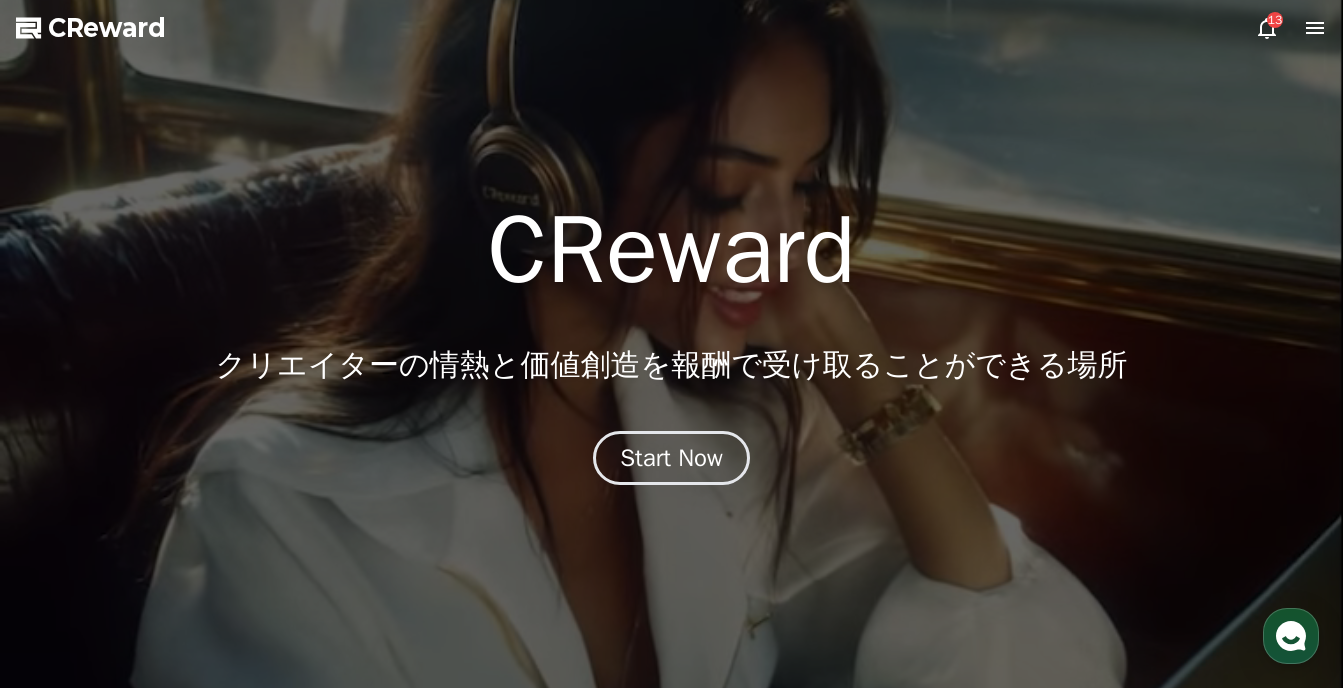 click 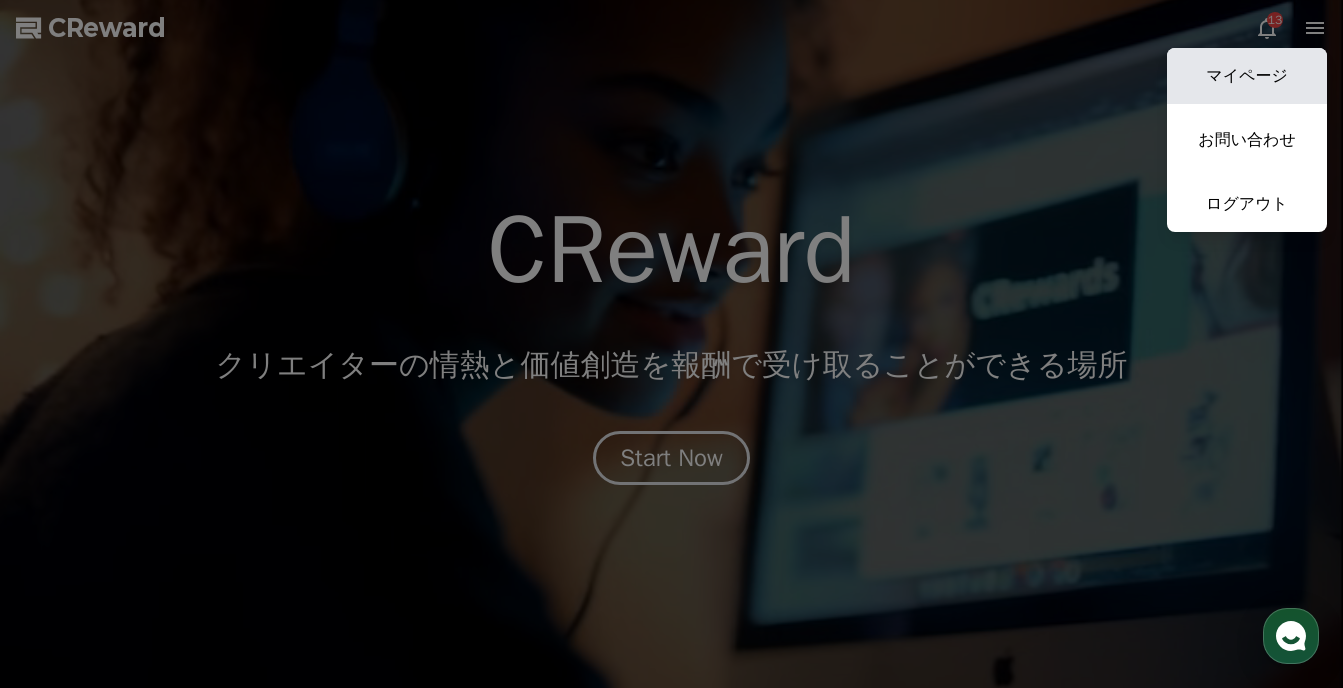click on "マイページ" at bounding box center (1247, 76) 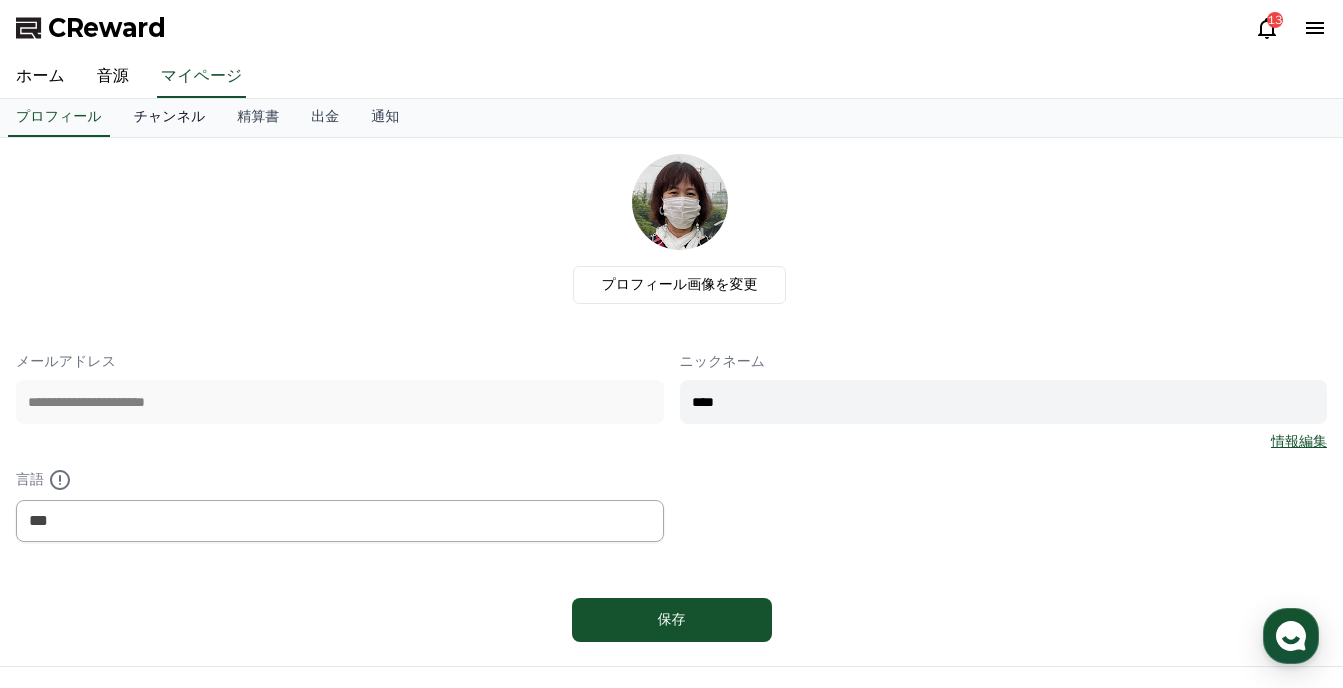 click on "チャンネル" at bounding box center (170, 118) 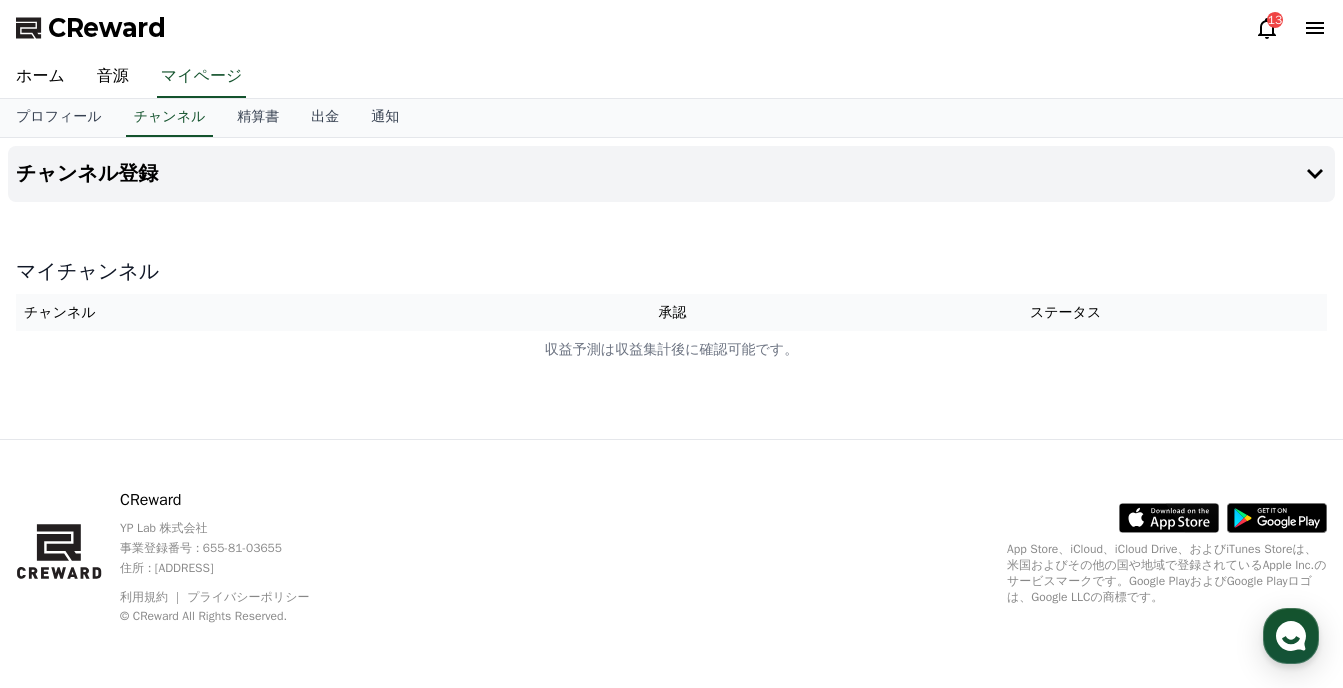 click on "マイチャンネル   チャンネル   承認   ステータス   収益予測は収益集計後に確認可能です。" at bounding box center (671, 313) 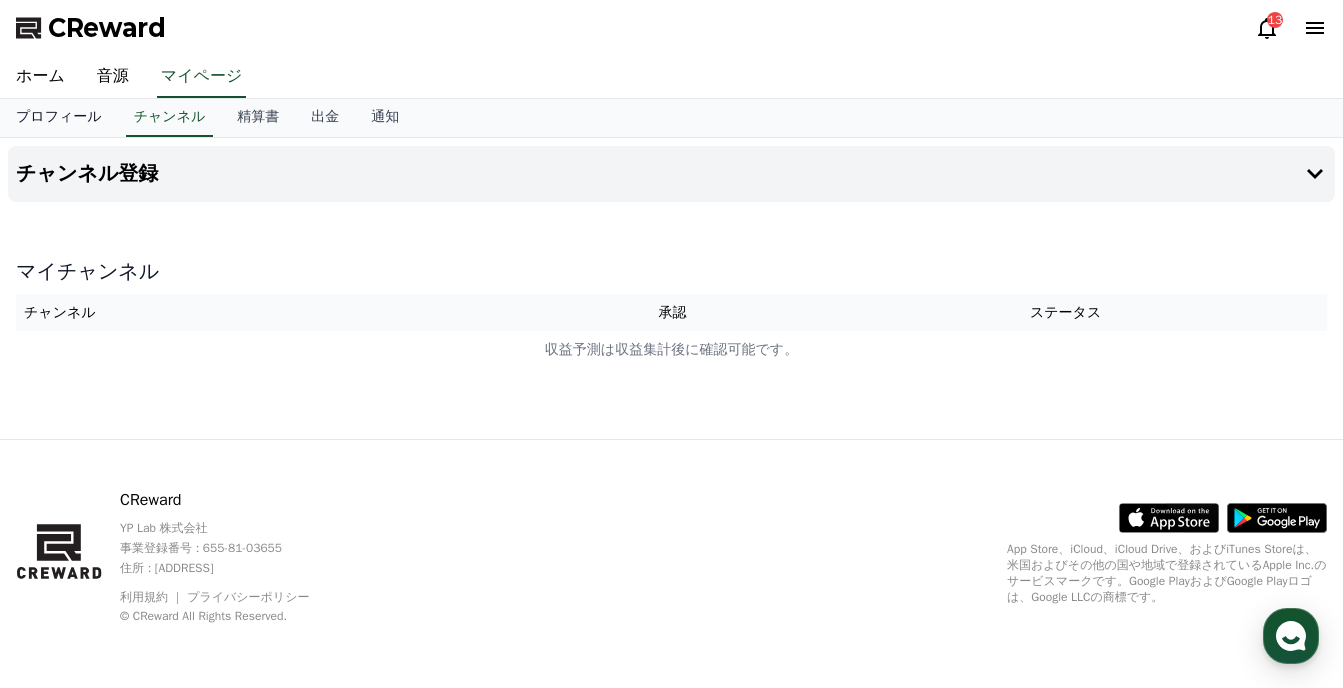 click on "プロフィール" at bounding box center (59, 118) 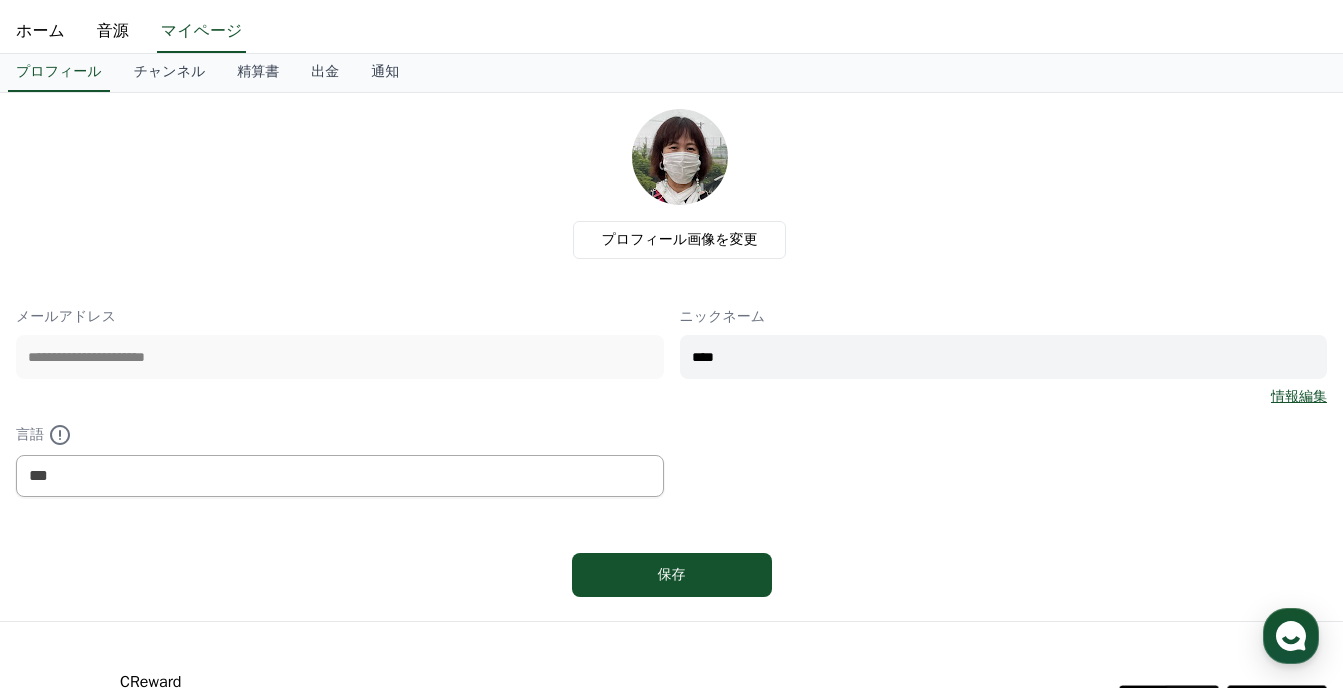 scroll, scrollTop: 0, scrollLeft: 0, axis: both 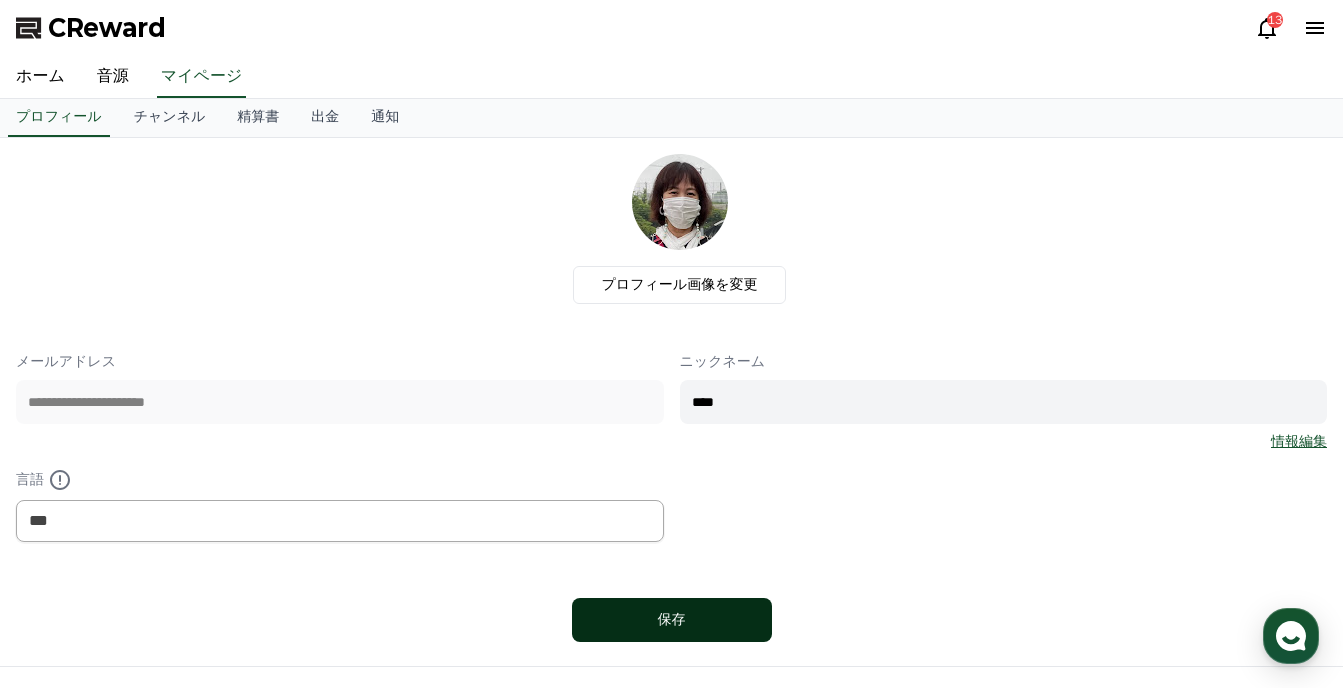 drag, startPoint x: 685, startPoint y: 619, endPoint x: 685, endPoint y: 604, distance: 15 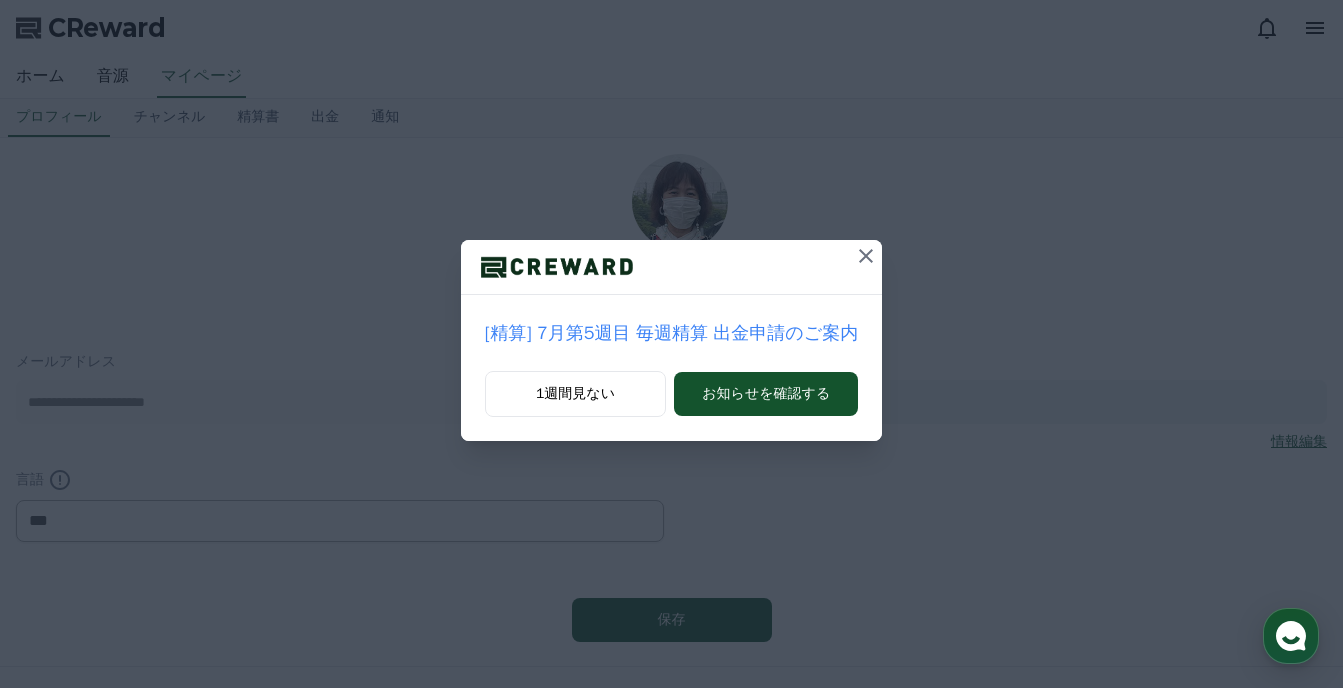 scroll, scrollTop: 0, scrollLeft: 0, axis: both 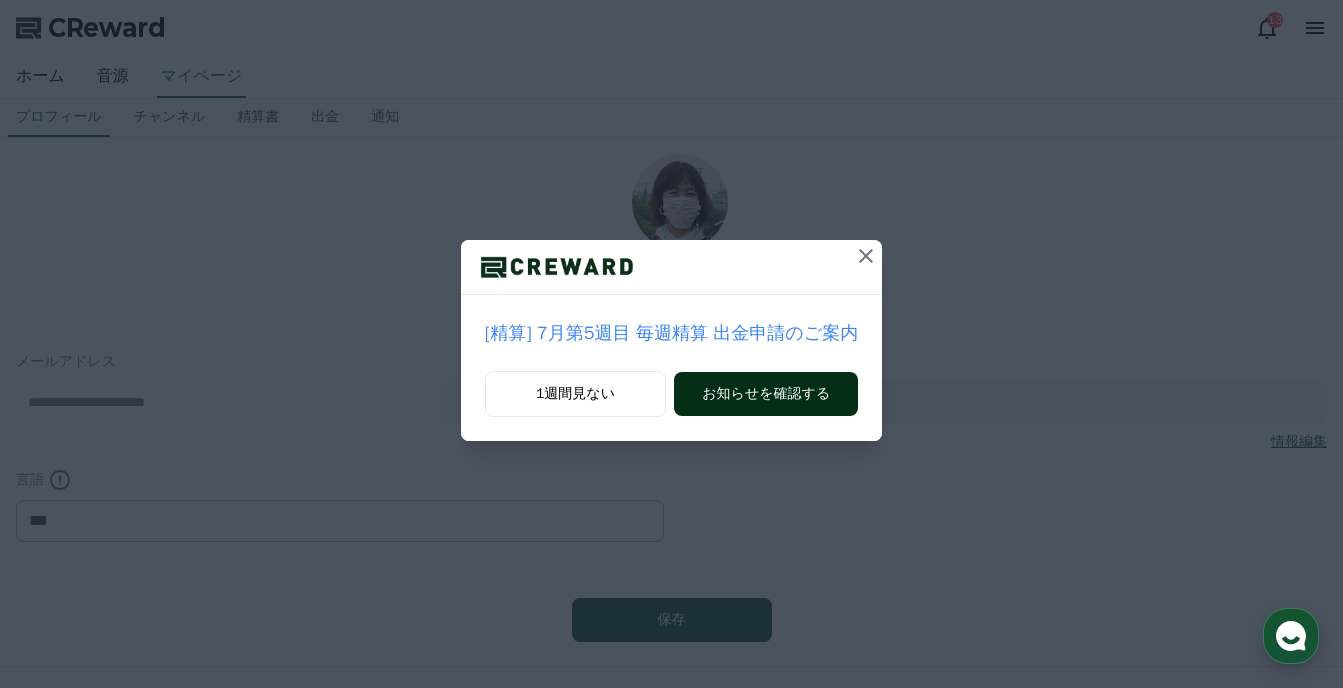 click on "お知らせを確認する" at bounding box center (766, 394) 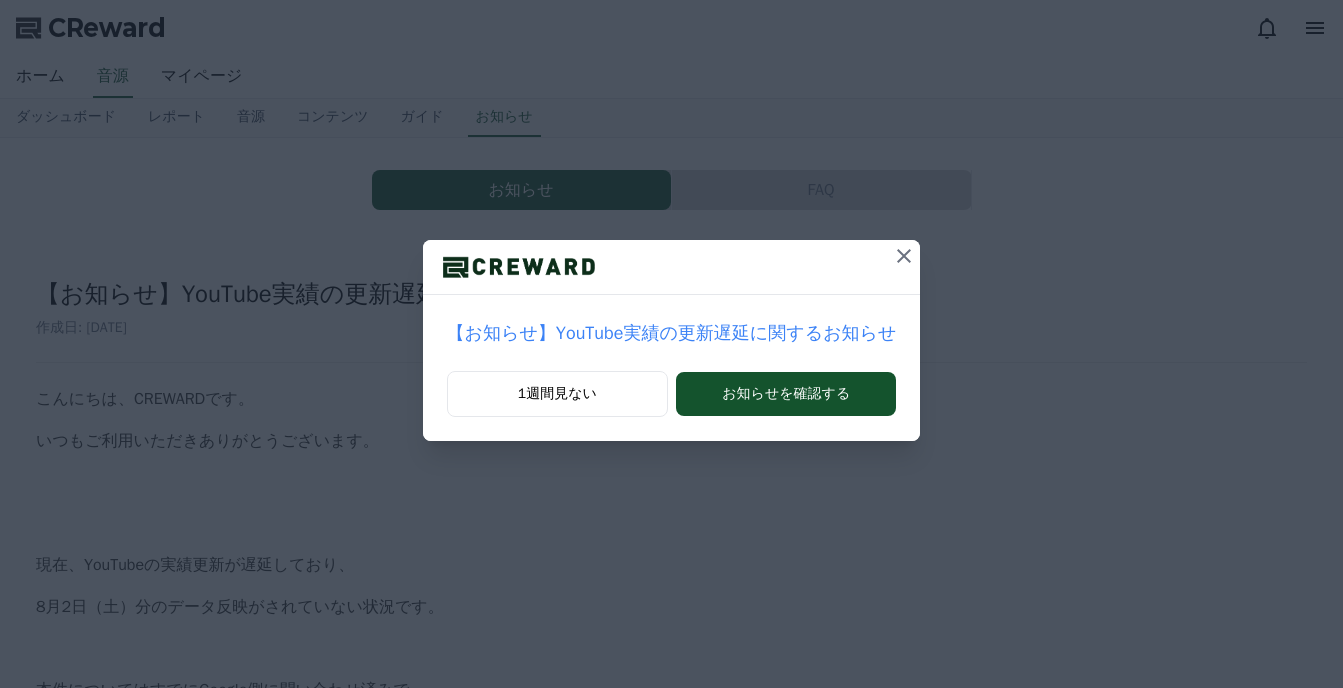 scroll, scrollTop: 0, scrollLeft: 0, axis: both 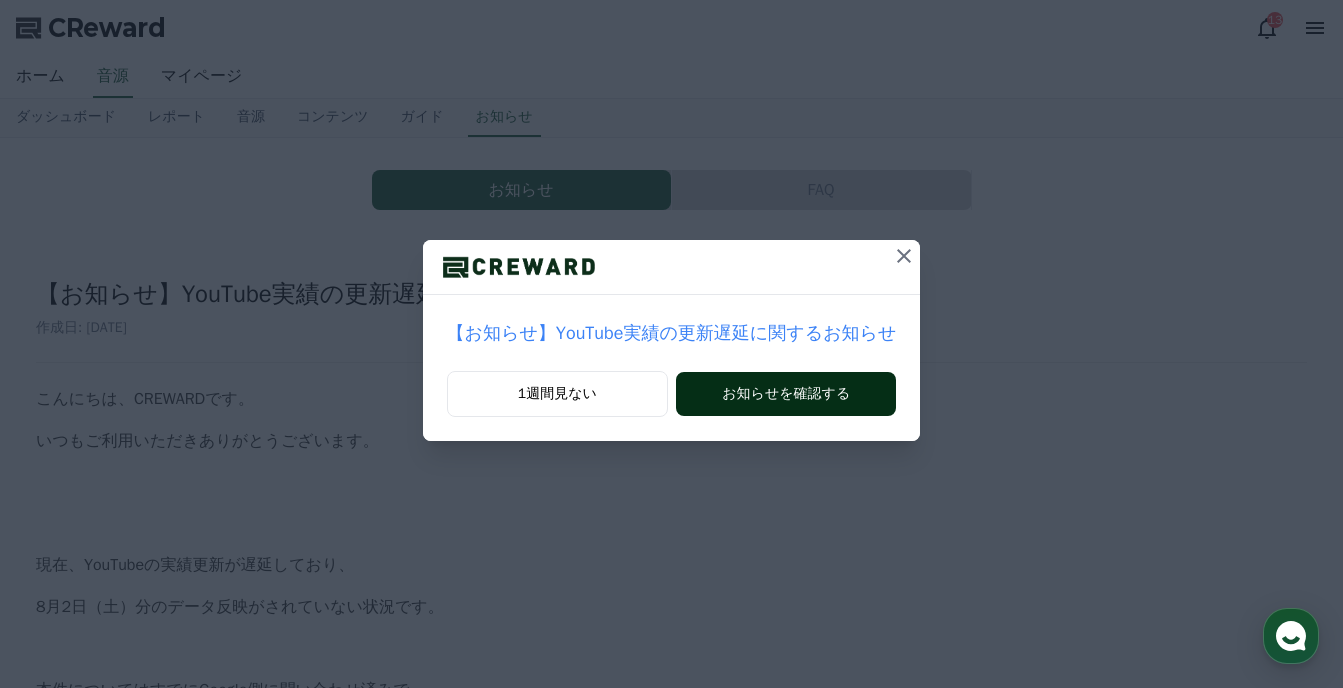 click on "お知らせを確認する" at bounding box center [786, 394] 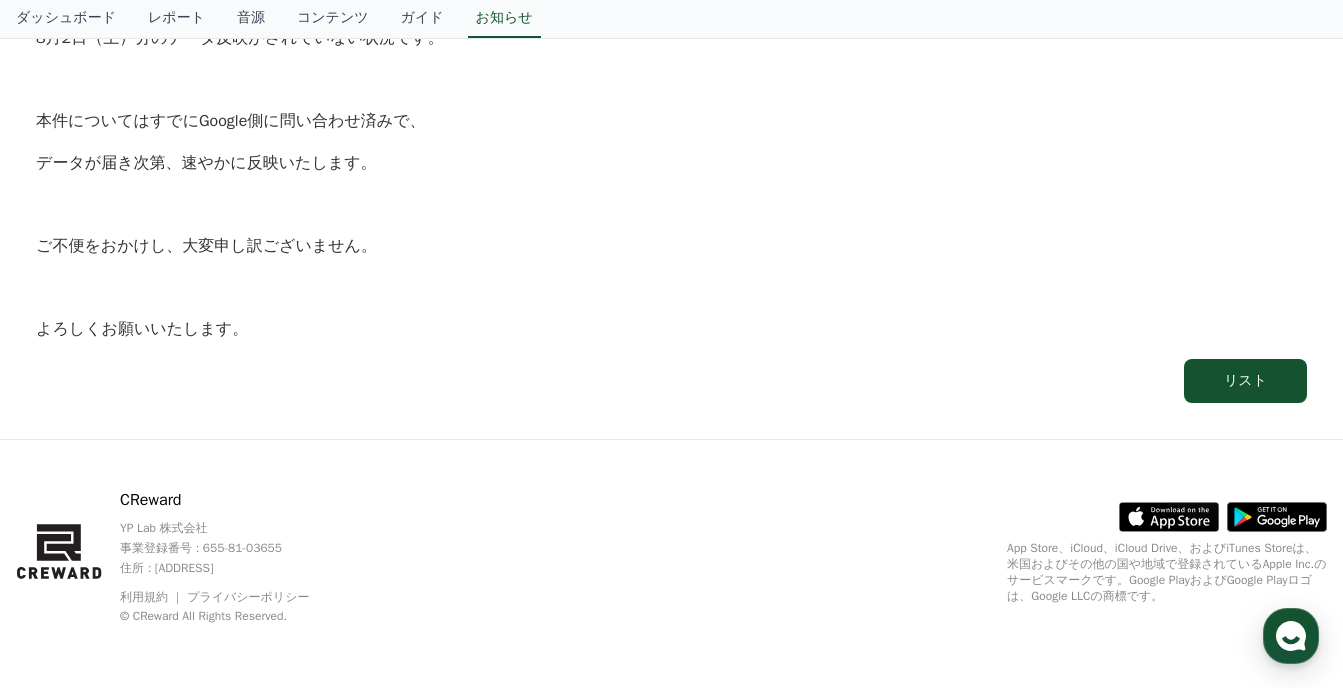scroll, scrollTop: 0, scrollLeft: 0, axis: both 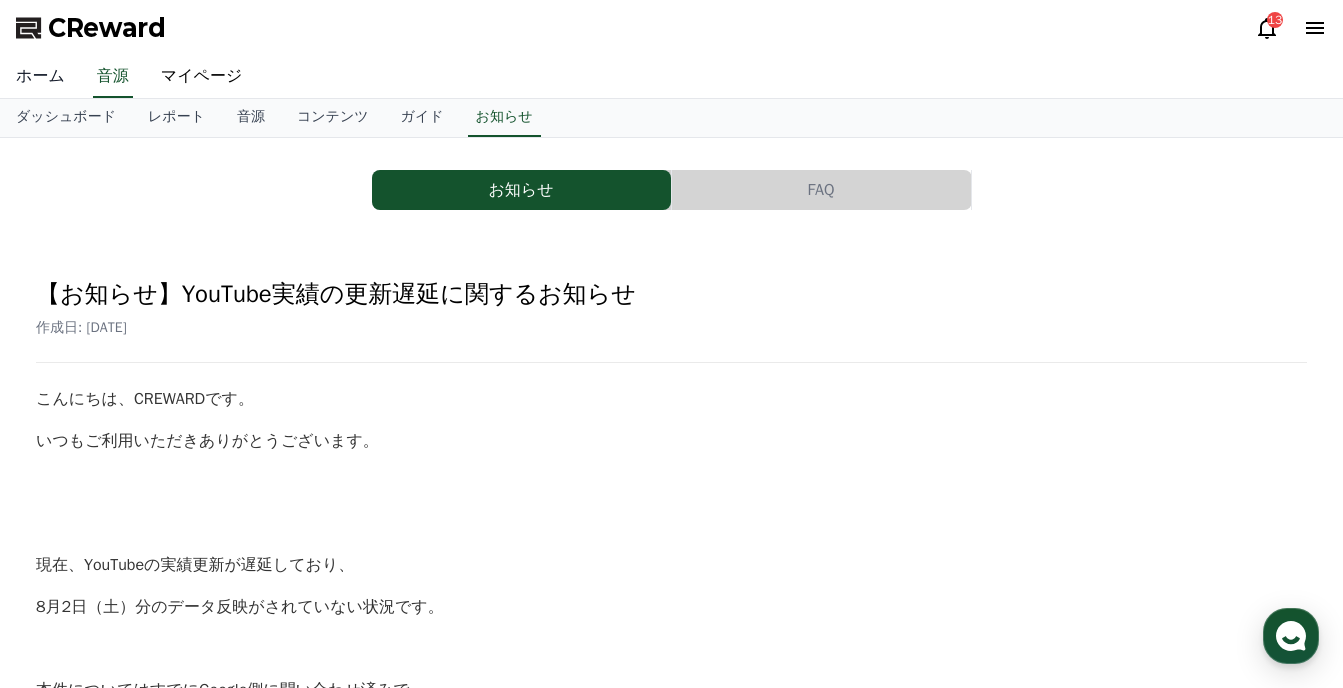 click on "ホーム" at bounding box center [40, 77] 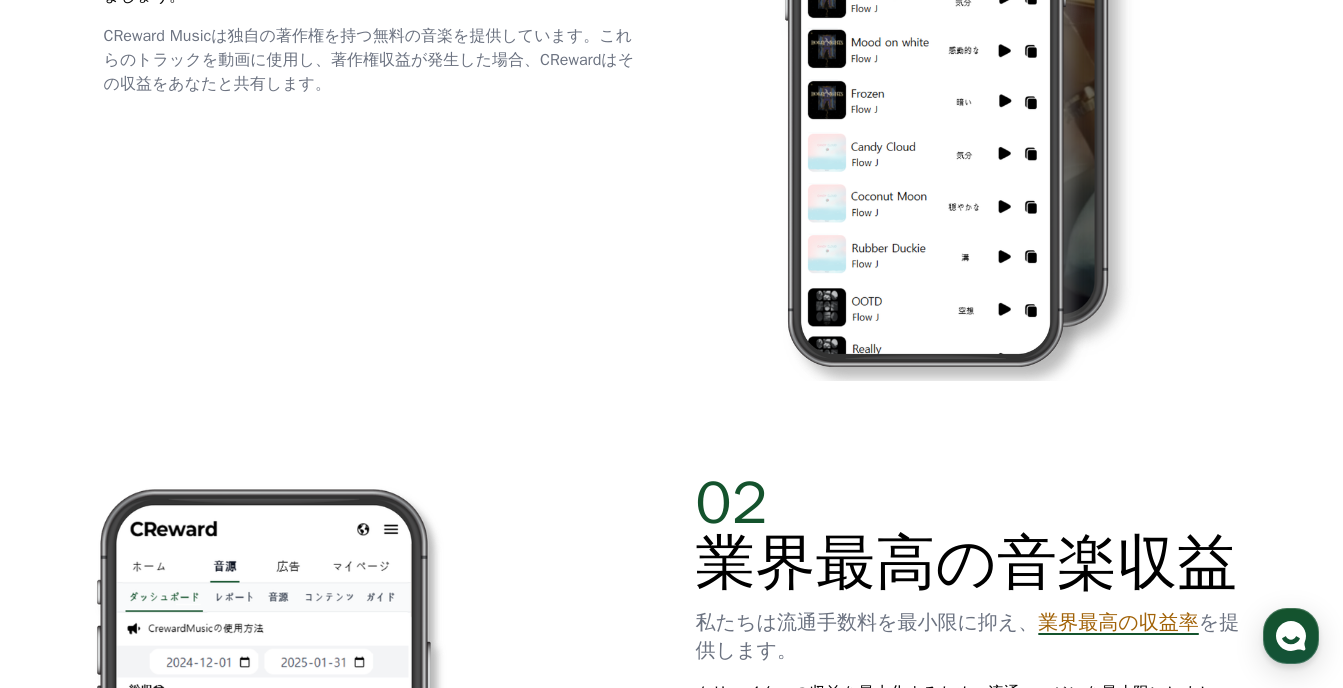 scroll, scrollTop: 0, scrollLeft: 0, axis: both 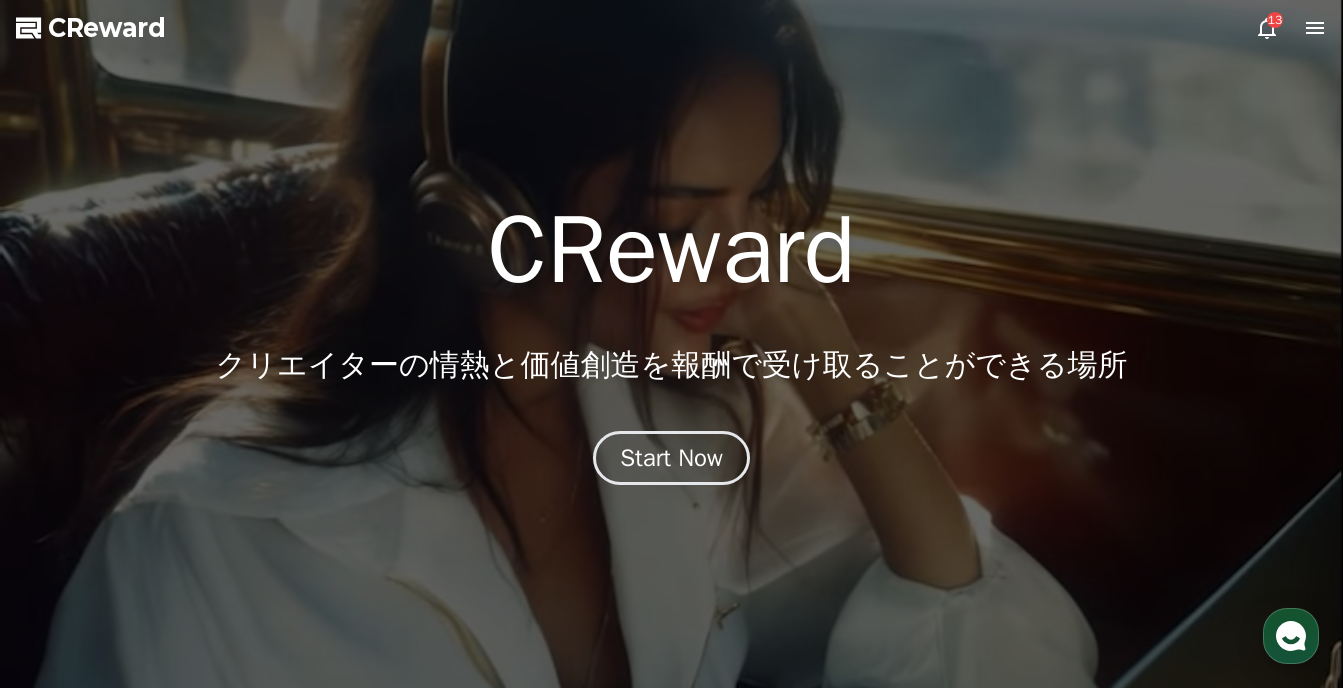 click on "CReward" at bounding box center [107, 28] 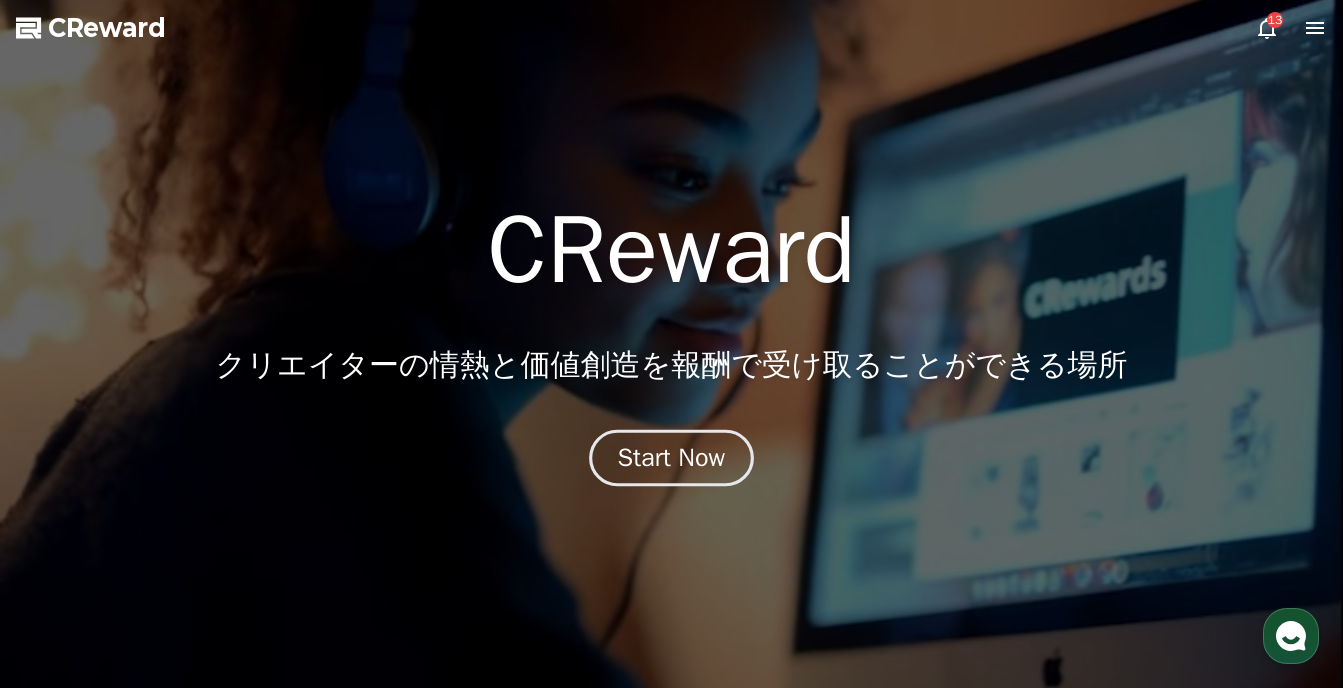 click on "Start Now" at bounding box center [672, 458] 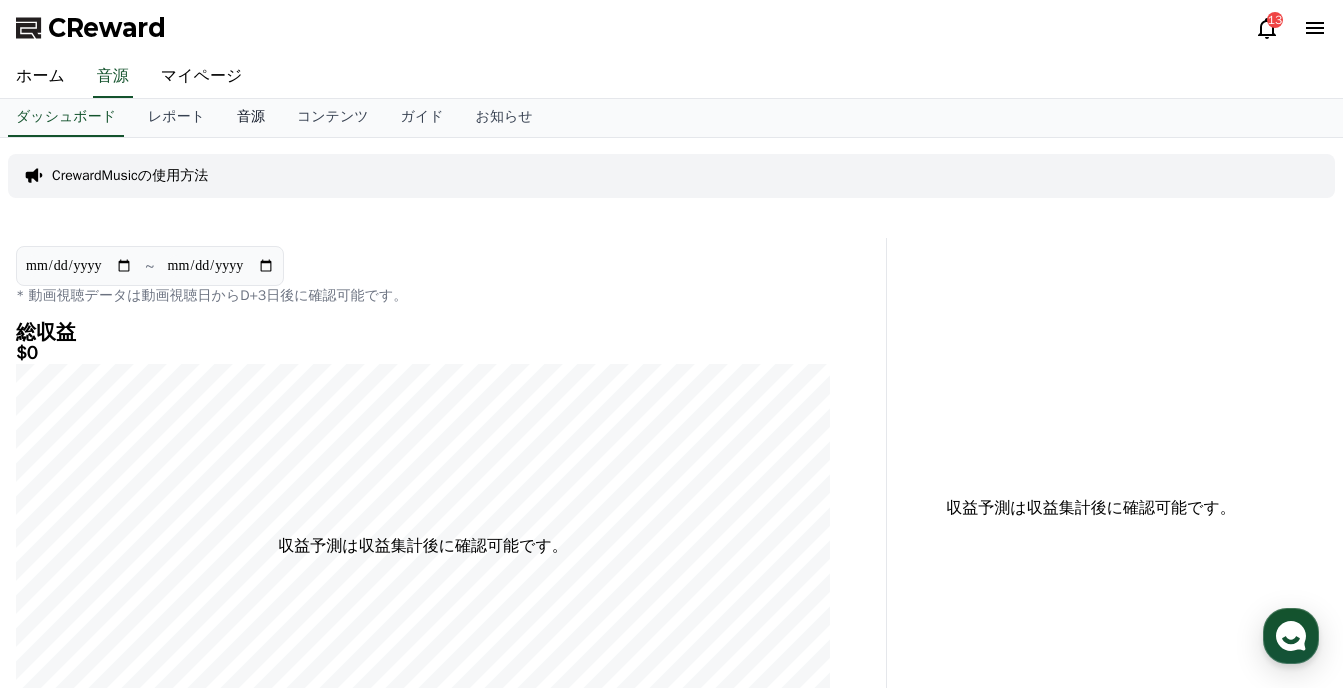 click on "音源" at bounding box center (251, 118) 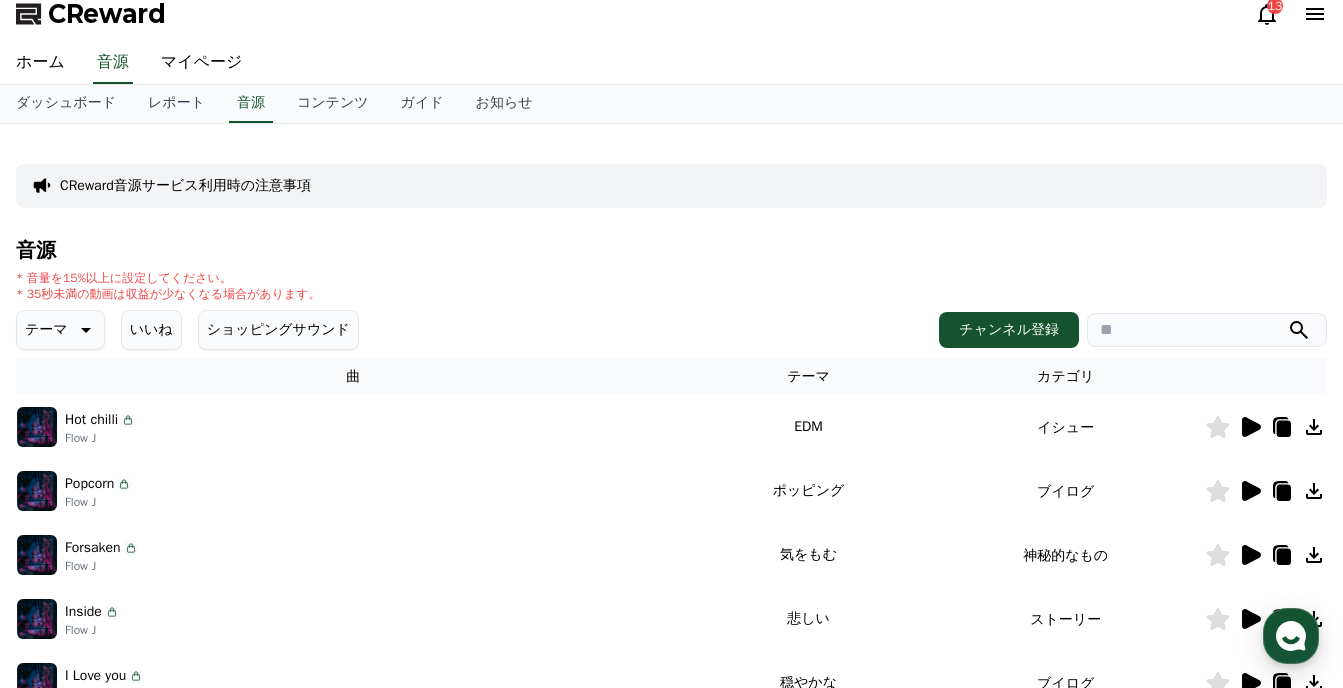 scroll, scrollTop: 0, scrollLeft: 0, axis: both 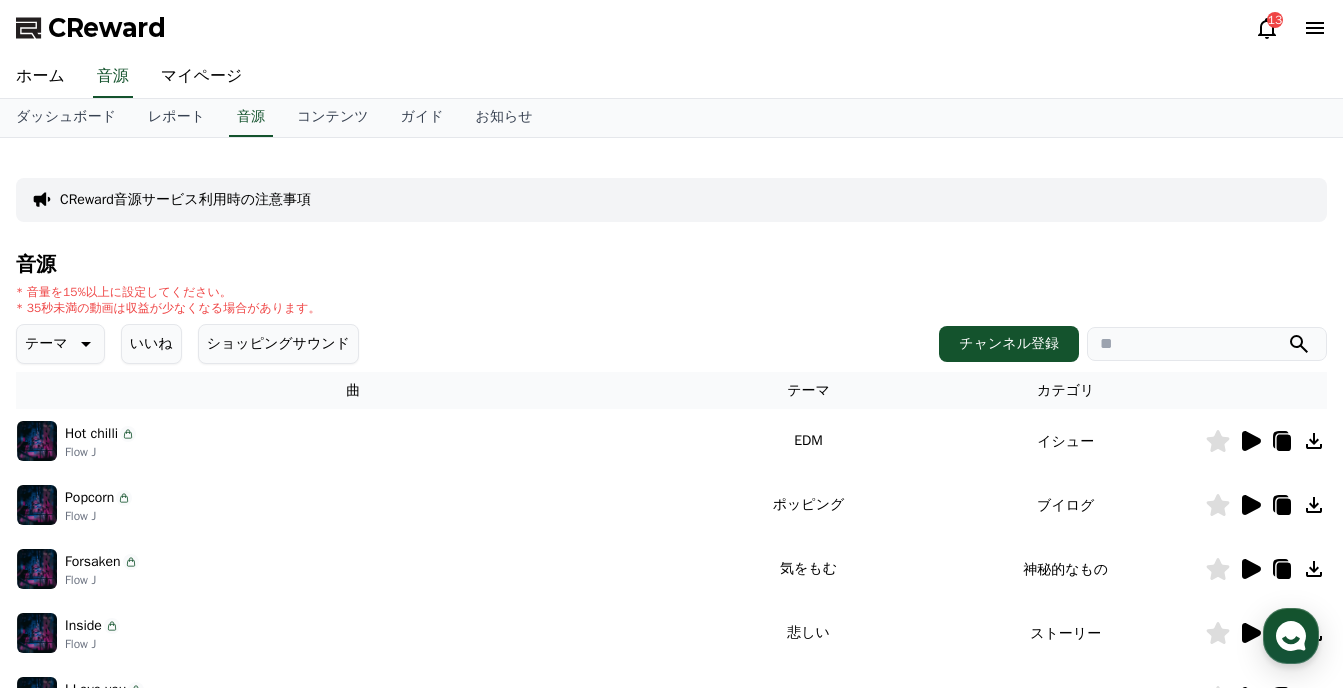 click on "CReward音源サービス利用時の注意事項" at bounding box center [185, 200] 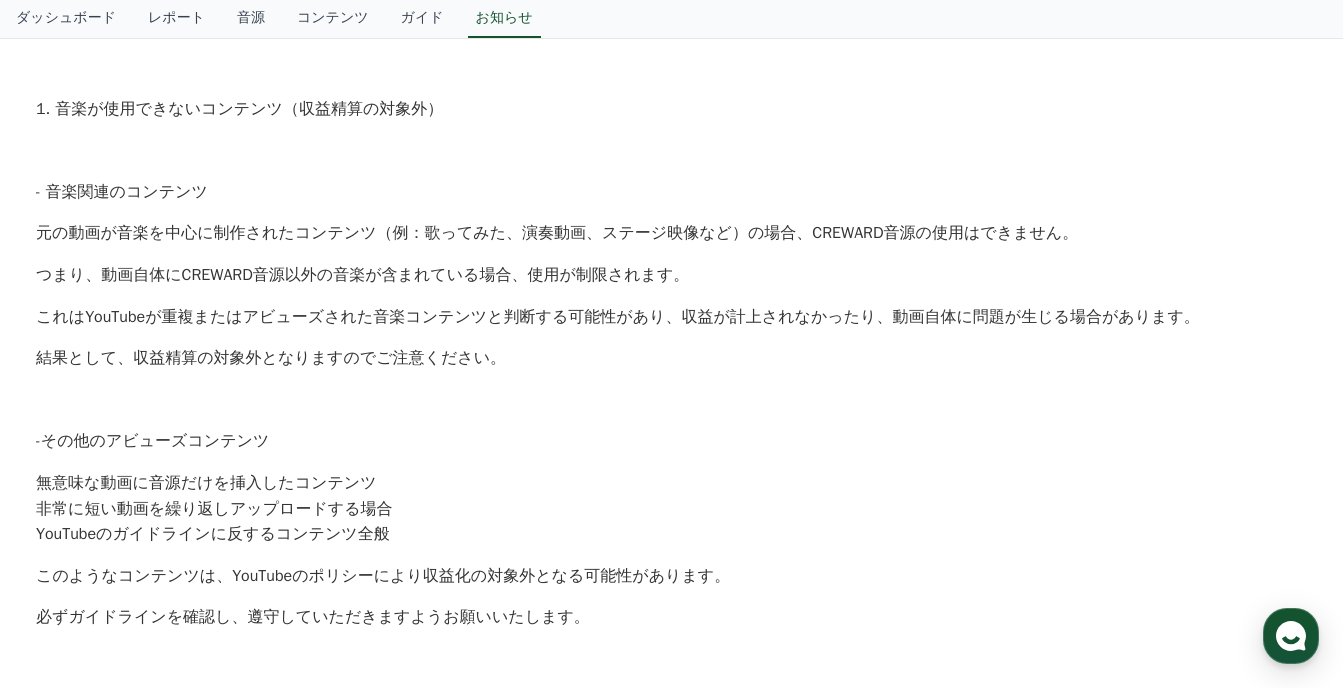 scroll, scrollTop: 0, scrollLeft: 0, axis: both 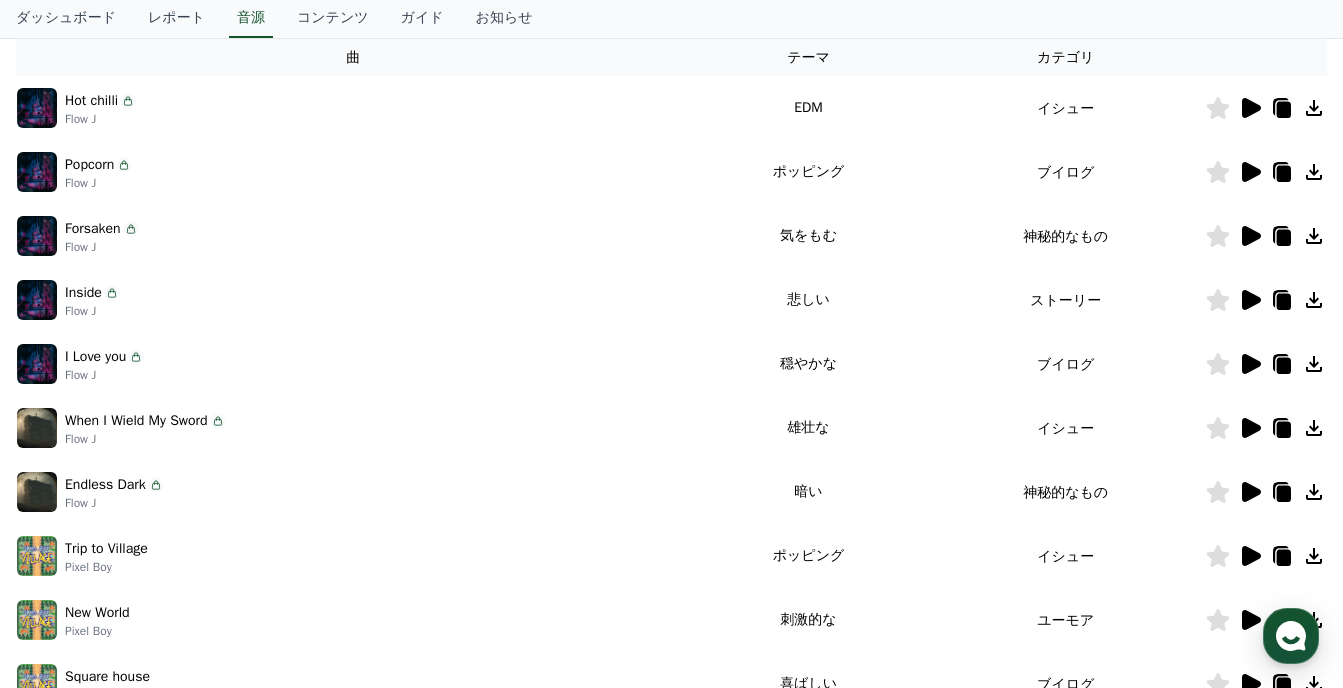 click 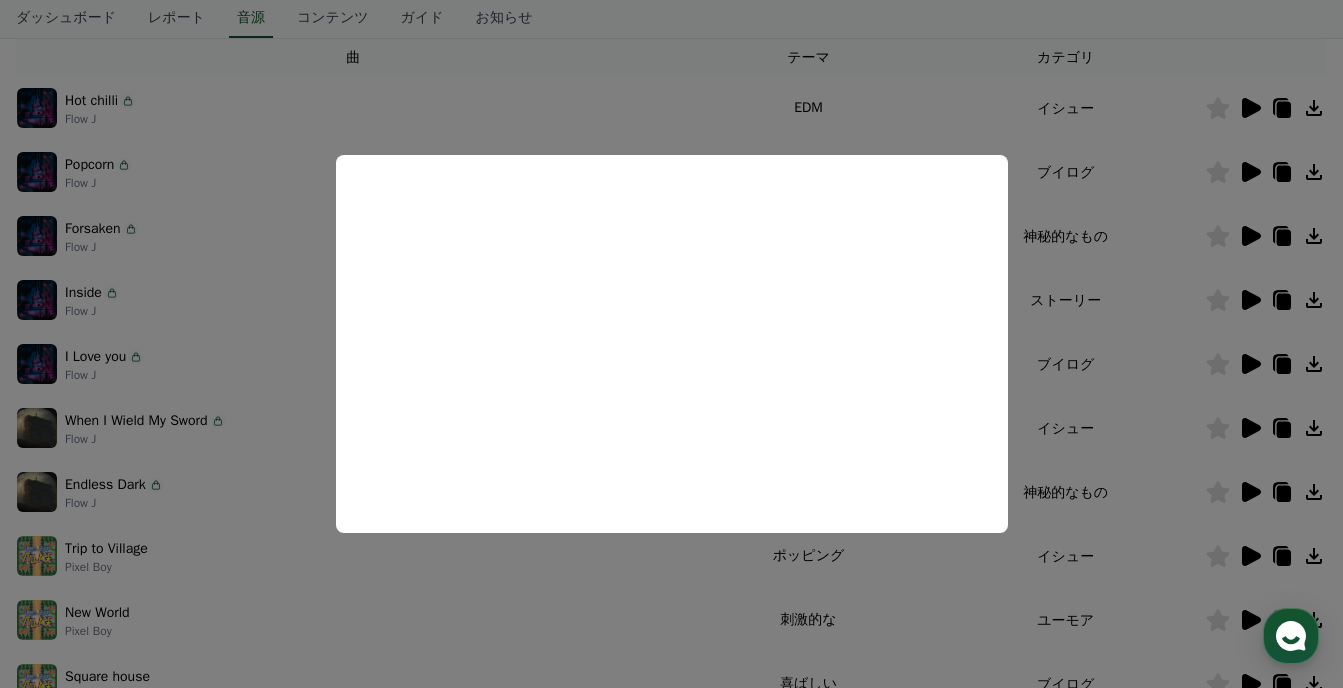 click at bounding box center [671, 344] 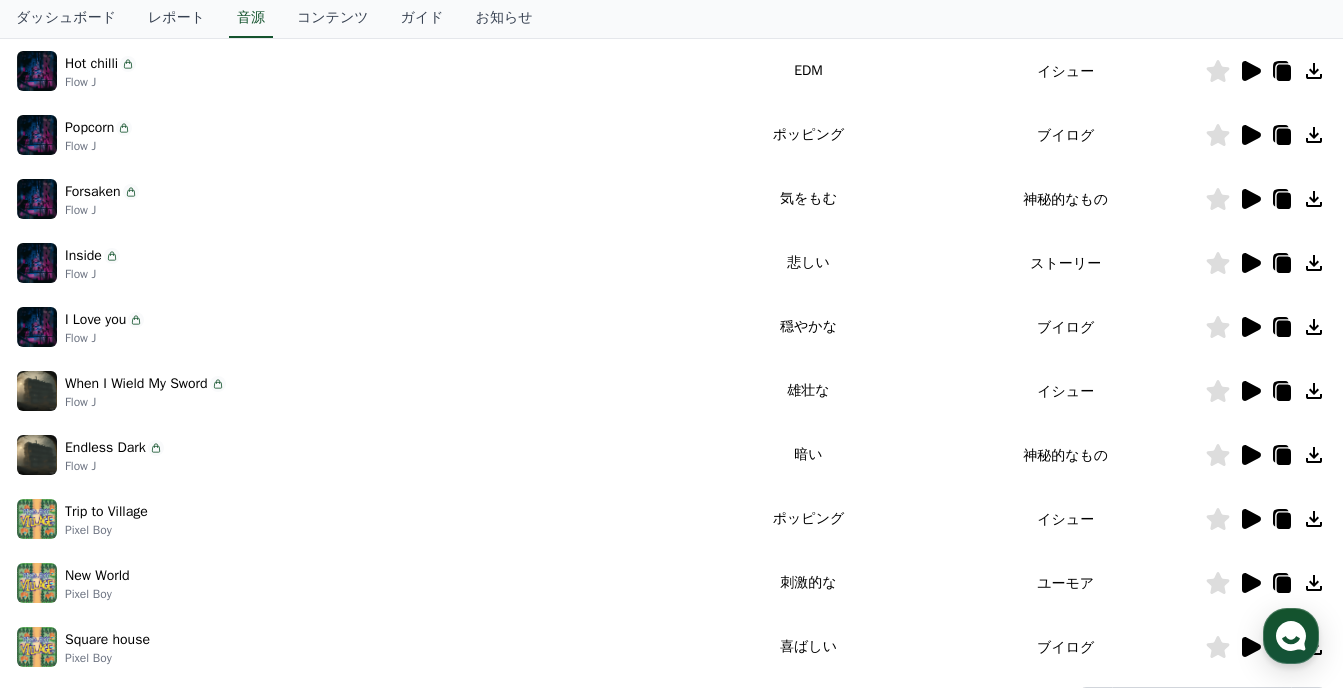 scroll, scrollTop: 333, scrollLeft: 0, axis: vertical 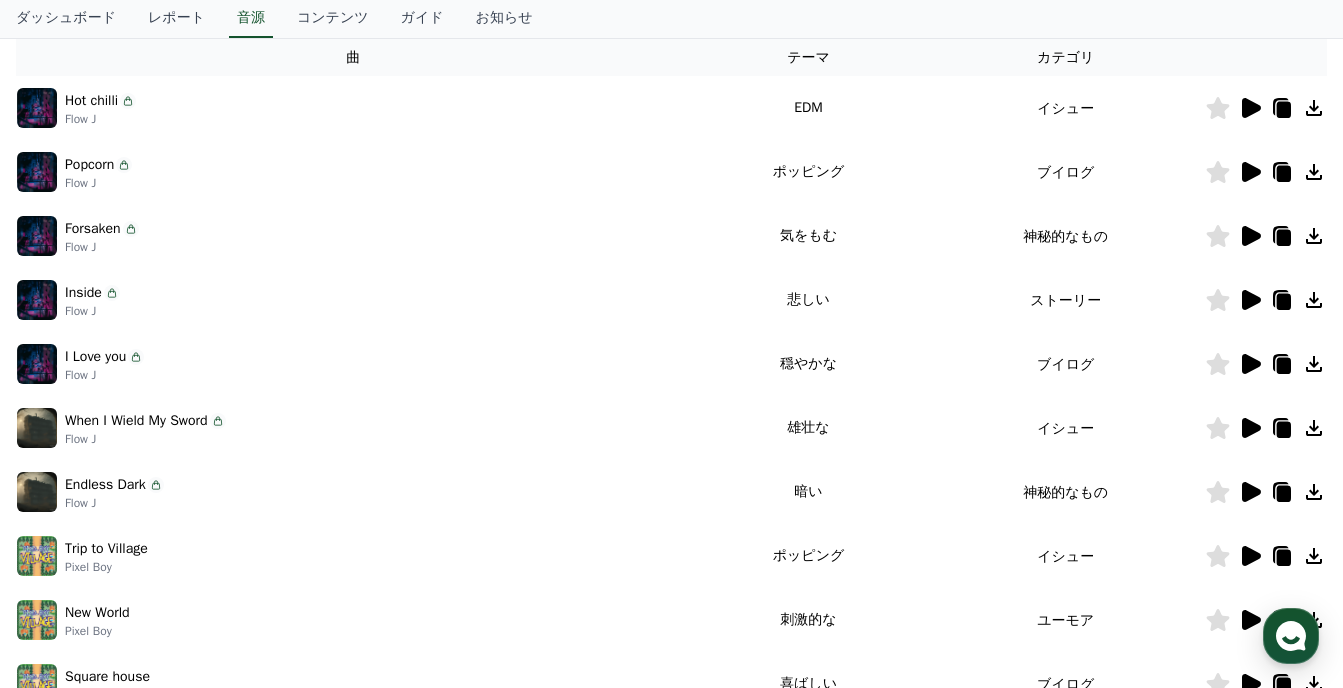 click 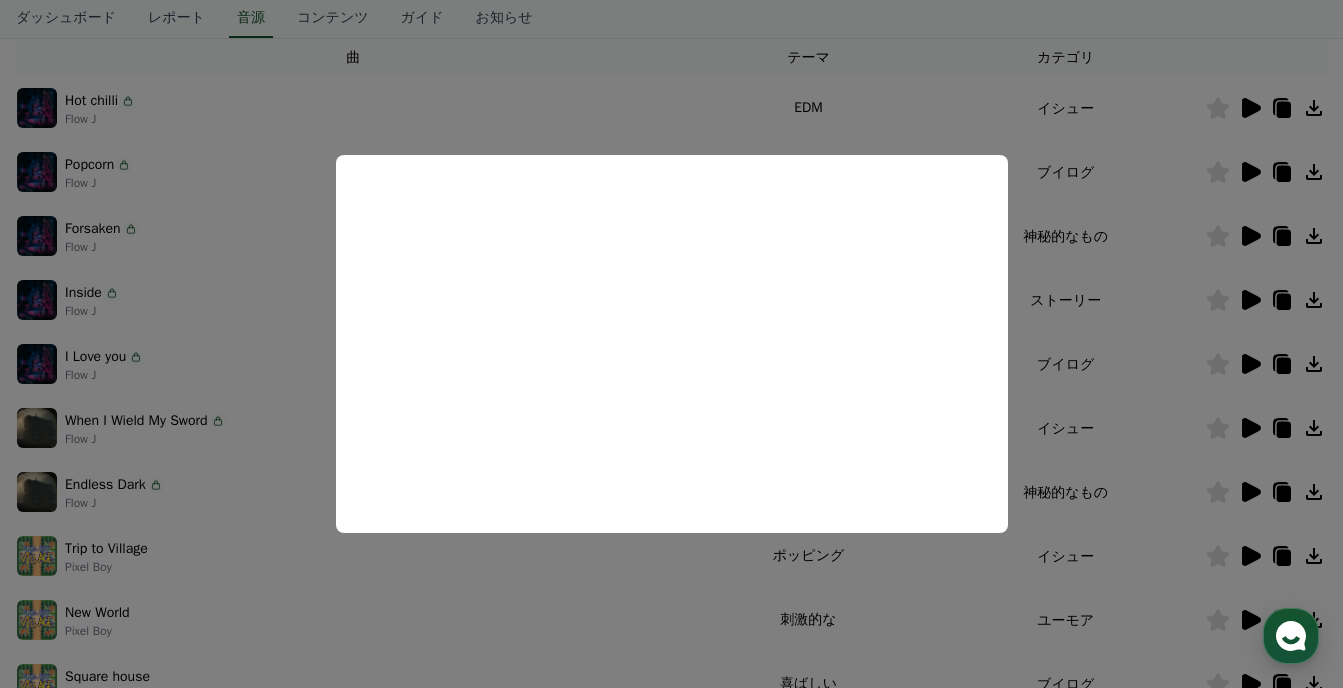 click at bounding box center (671, 344) 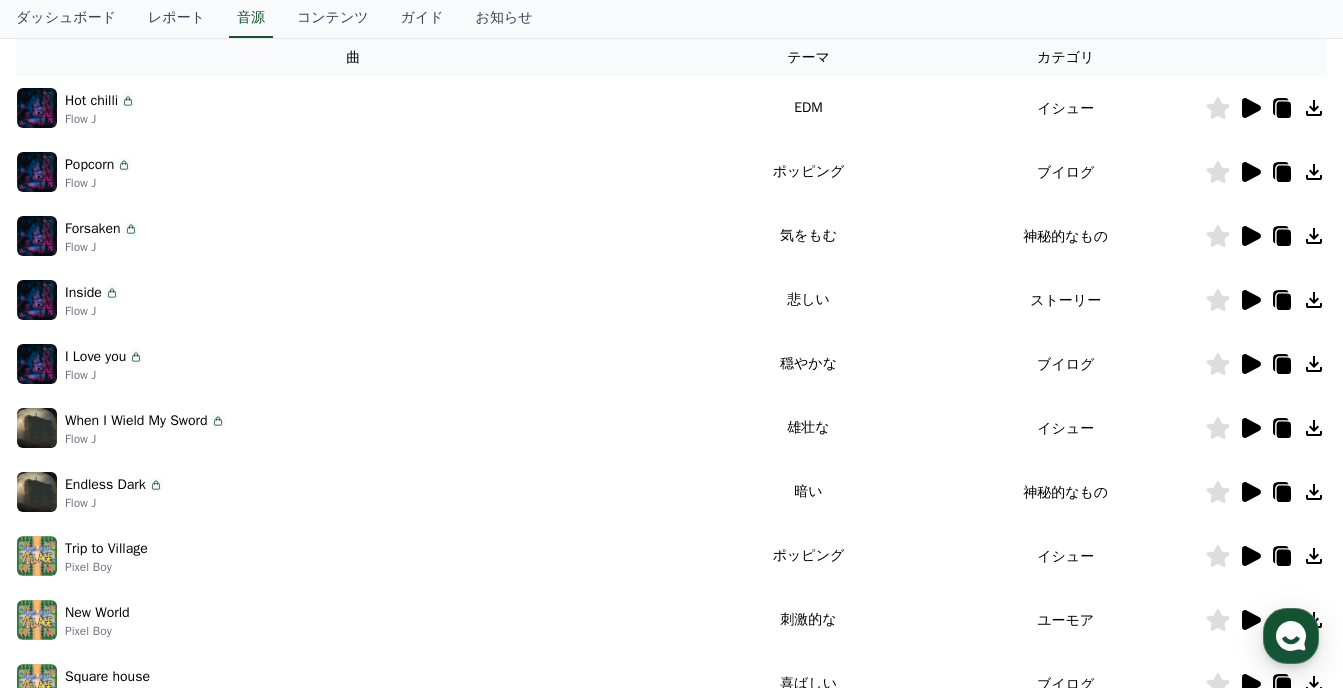 click on "Hot chilli     Flow J" at bounding box center [353, 108] 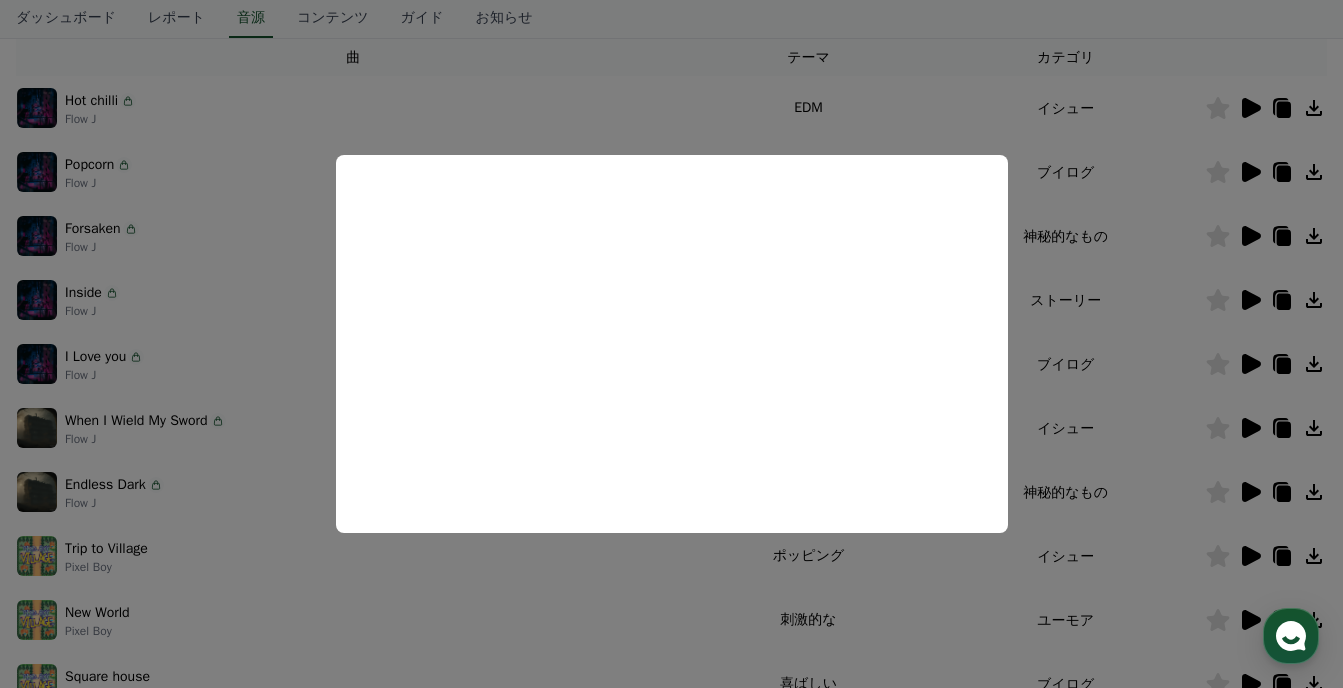 click at bounding box center (671, 344) 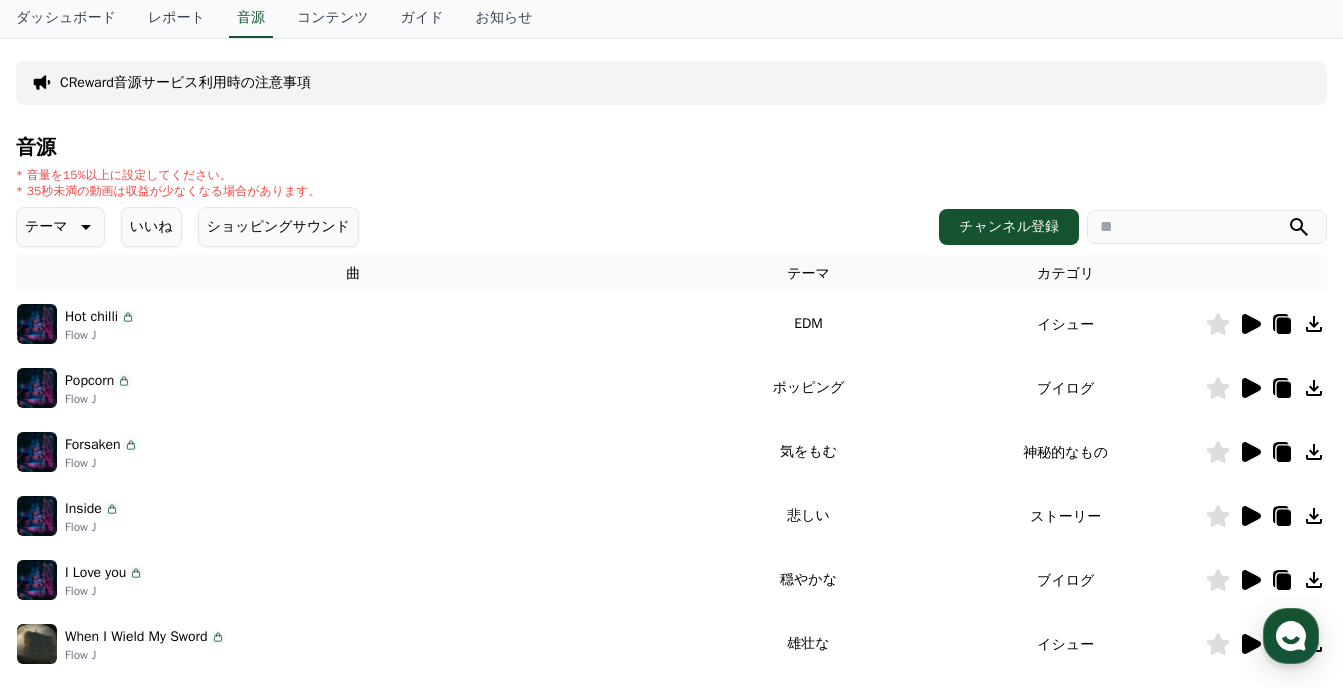 scroll, scrollTop: 0, scrollLeft: 0, axis: both 